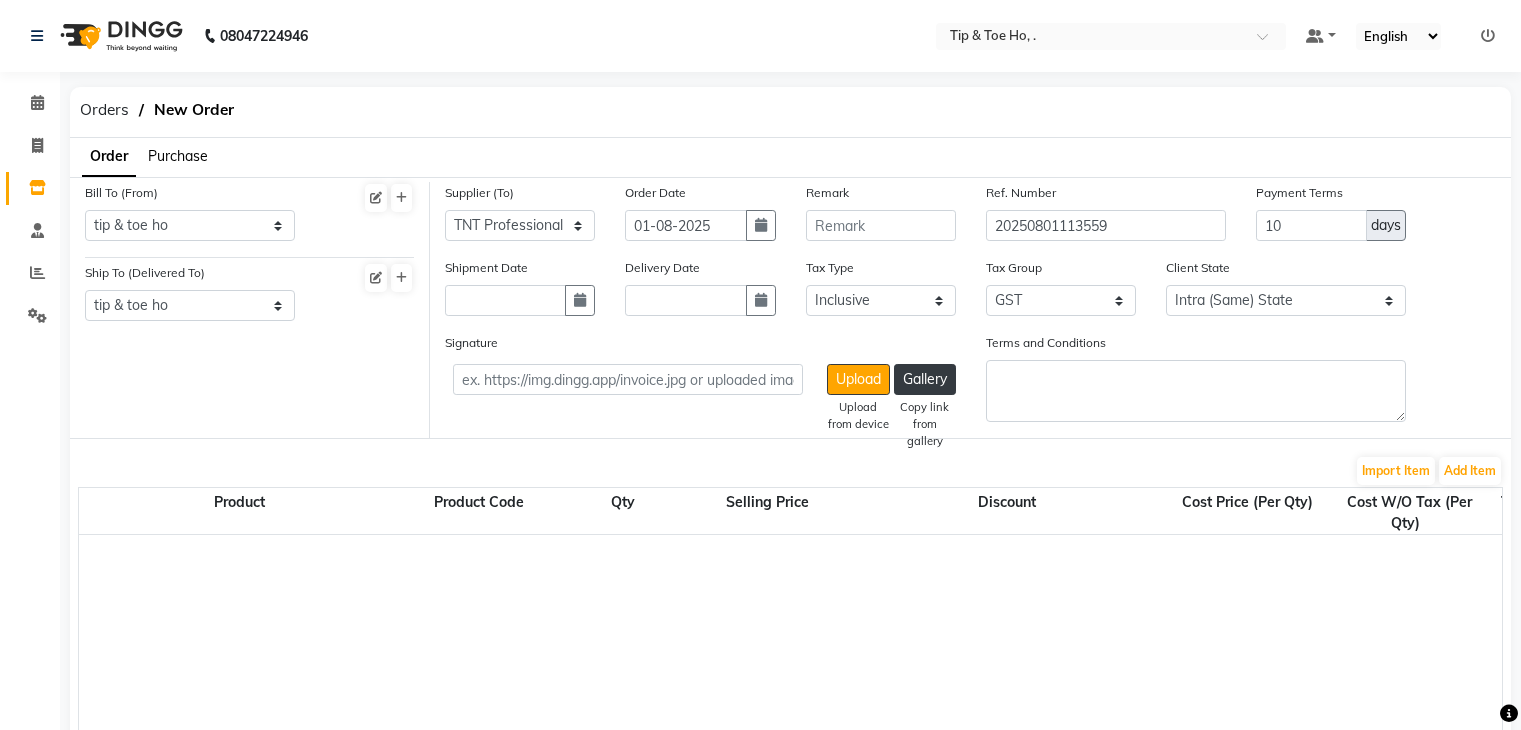 select on "1395" 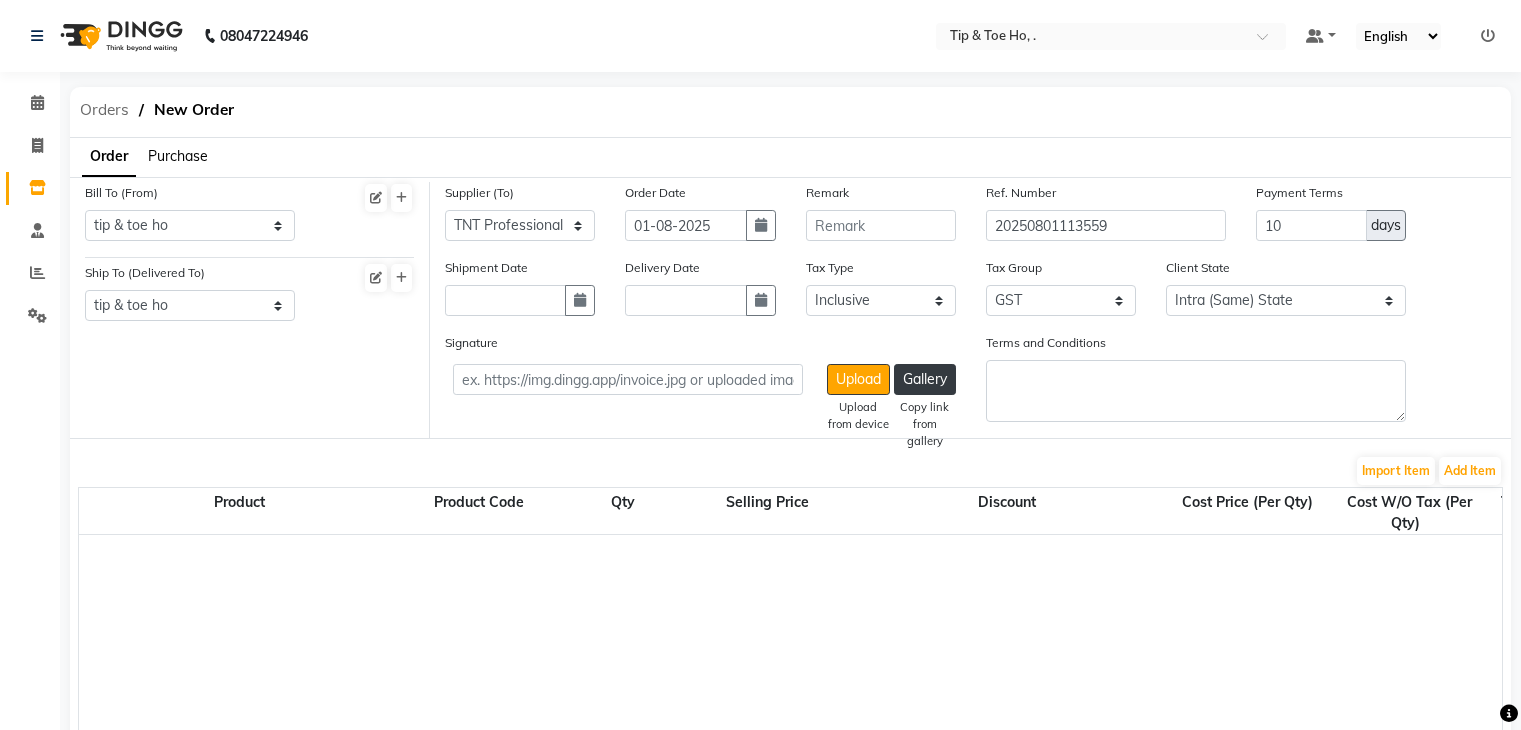 scroll, scrollTop: 0, scrollLeft: 0, axis: both 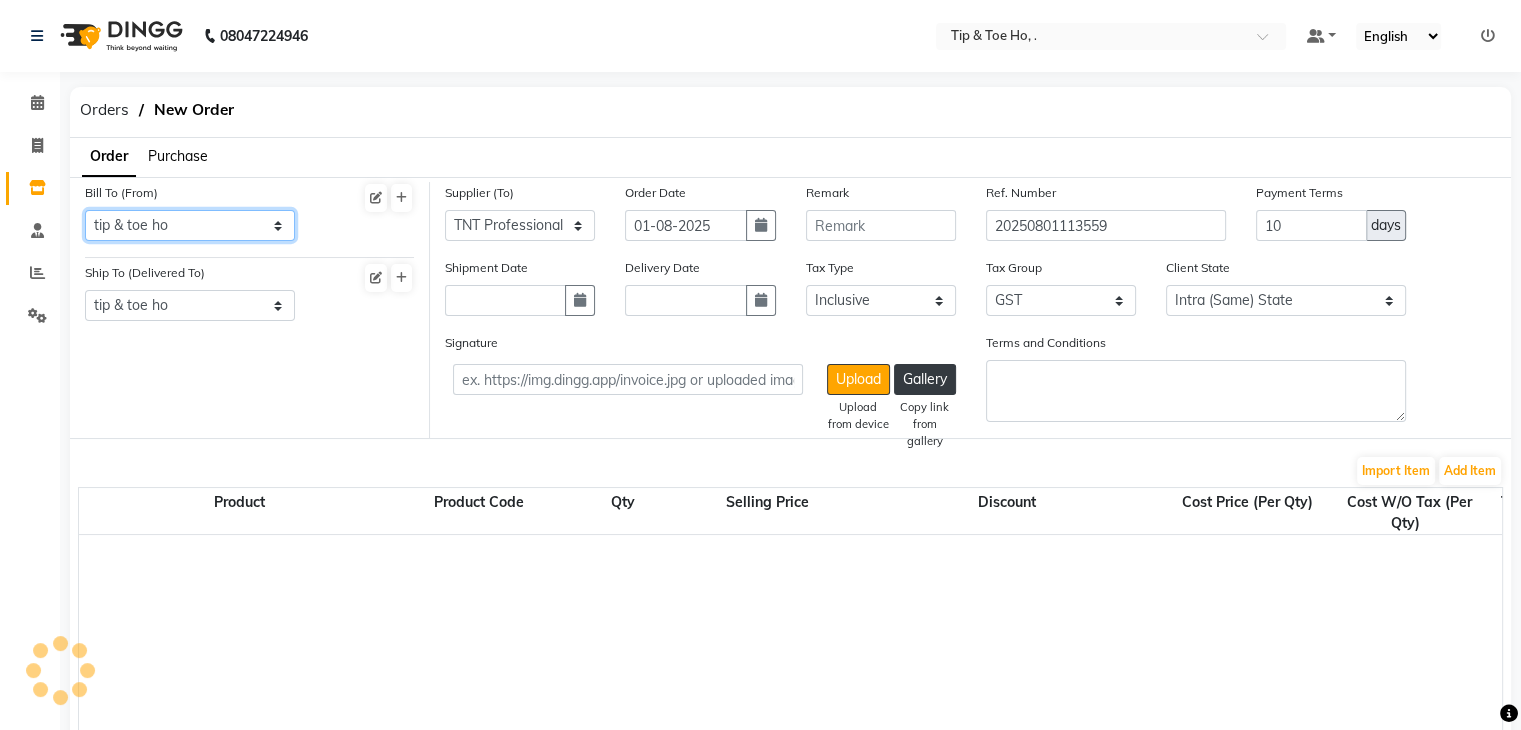 click on "Select Address  tip & toe ho   Grey Trendy Professionals Pvt Ltd
Gulmohar Road no 17/140, Motilal Nagar No.1 Panchsheel Society, Opp Best Colony Near Fire Station Goregoan ( West ) [CITY] - [ZIP]" 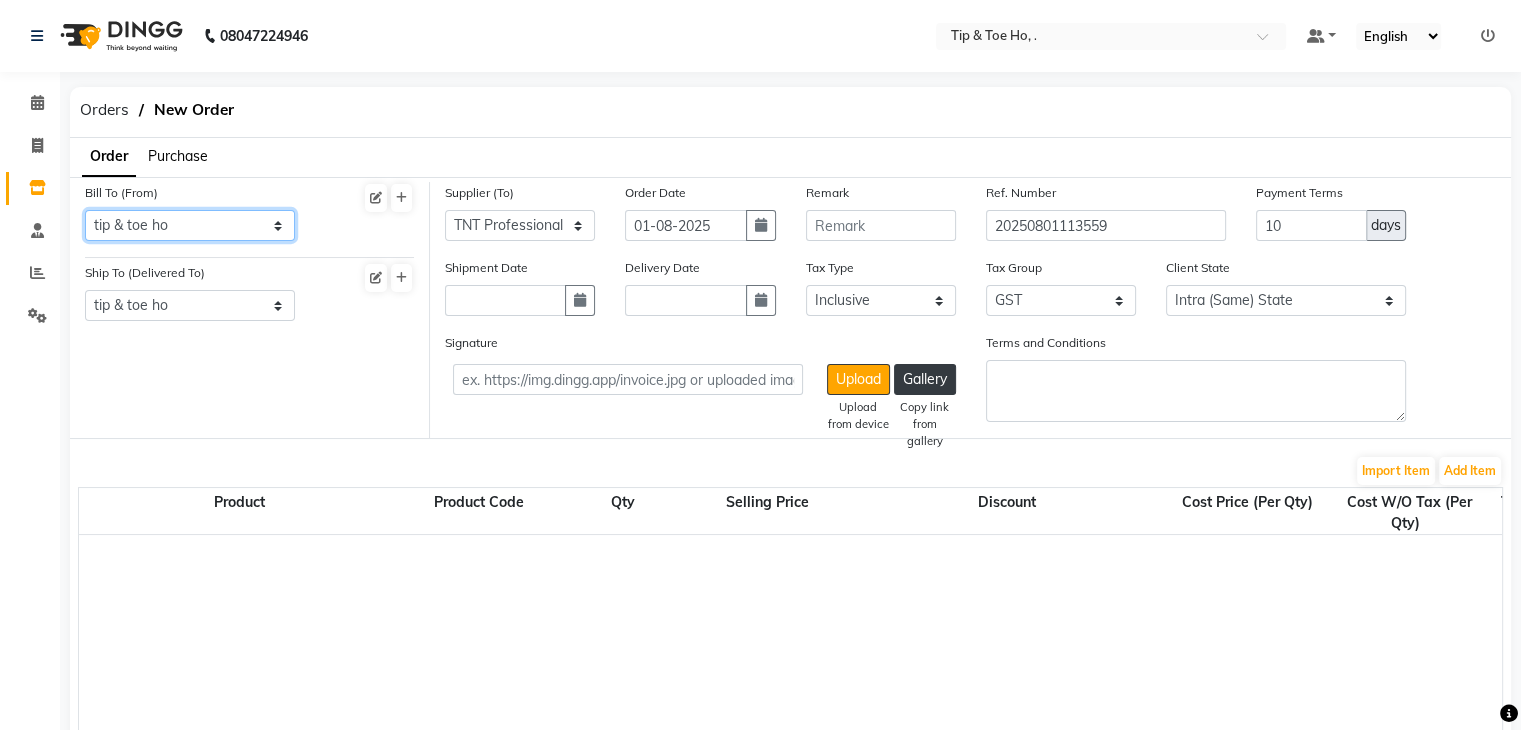 select on "1429" 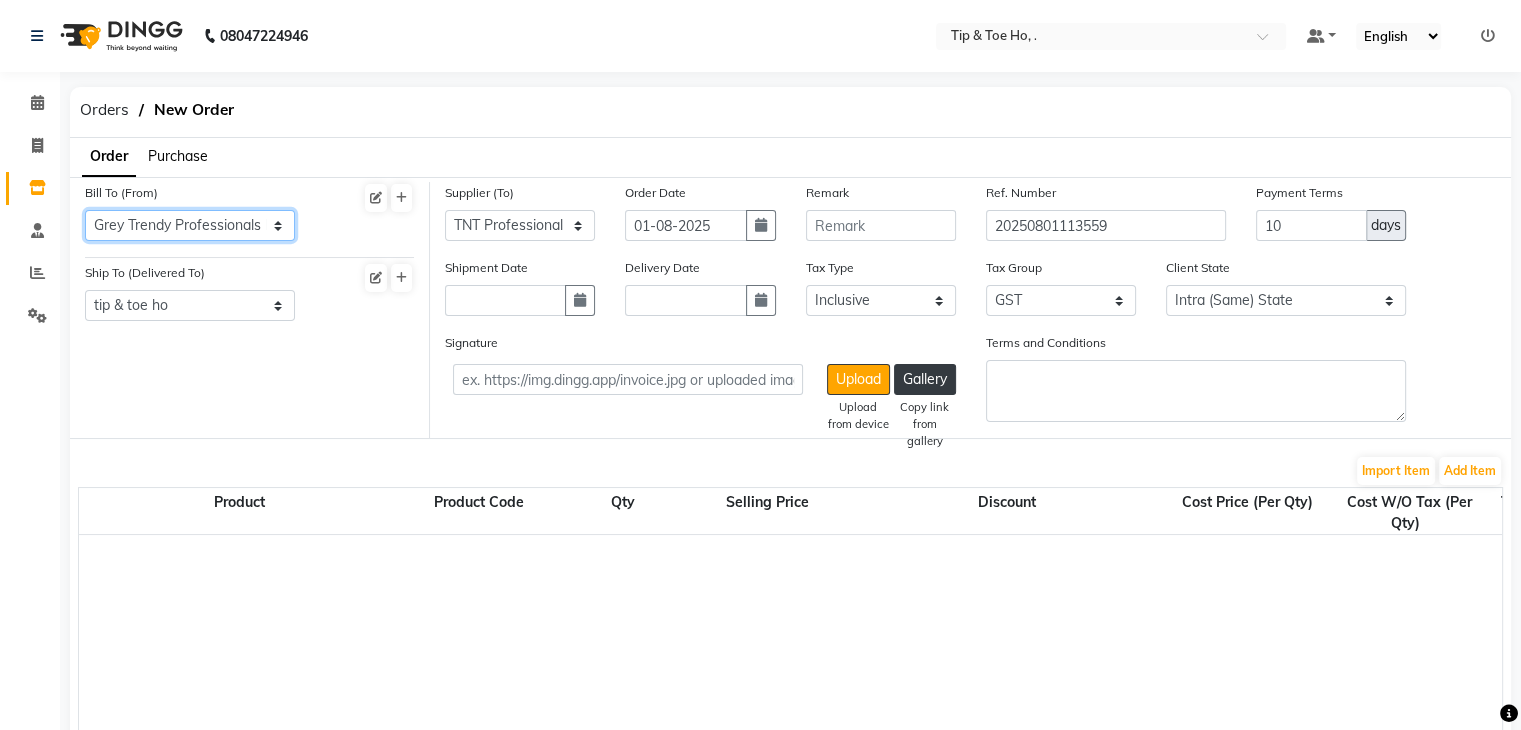 click on "Select Address  tip & toe ho   Grey Trendy Professionals Pvt Ltd
Gulmohar Road no 17/140, Motilal Nagar No.1 Panchsheel Society, Opp Best Colony Near Fire Station Goregoan ( West ) [CITY] - [ZIP]" 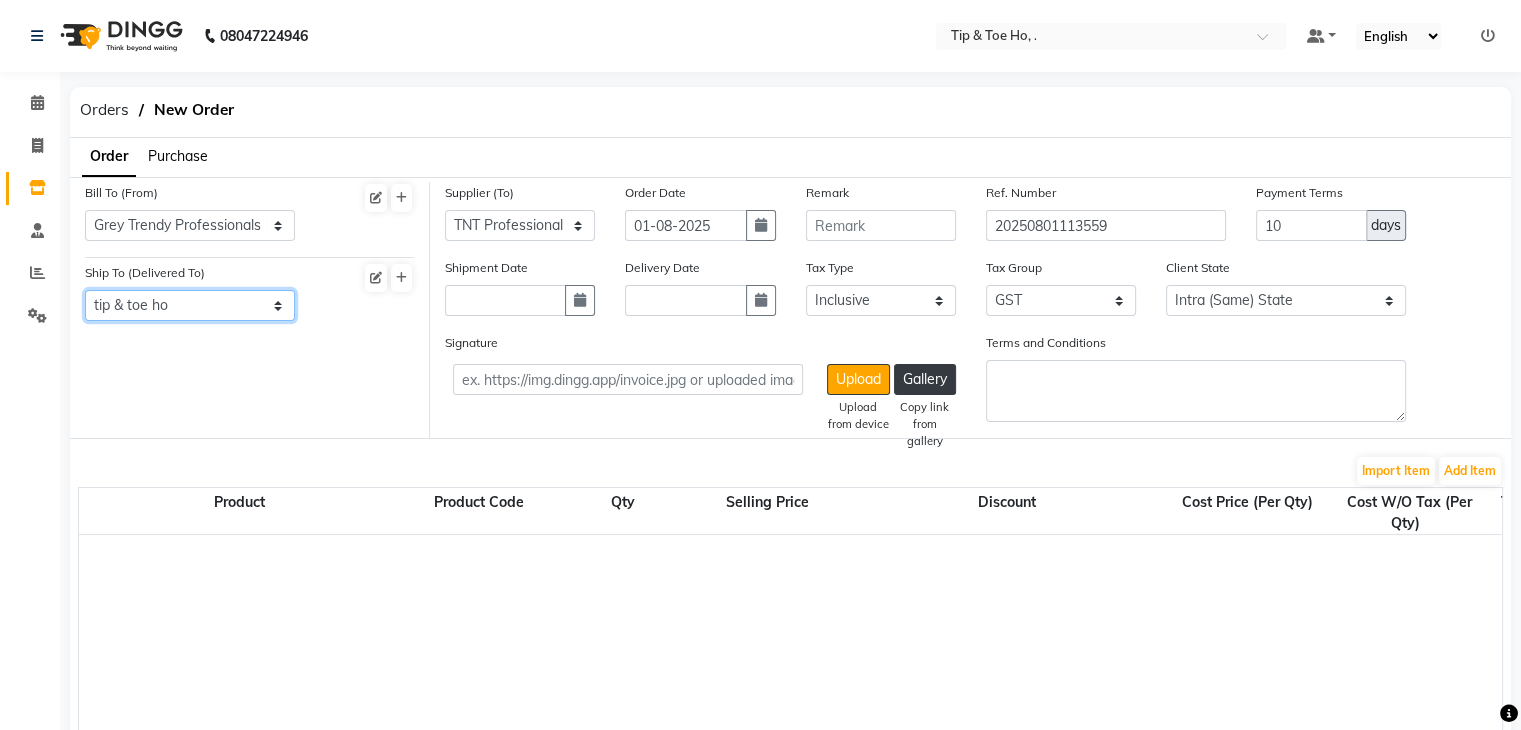 click on "Select Address  tip & toe ho" 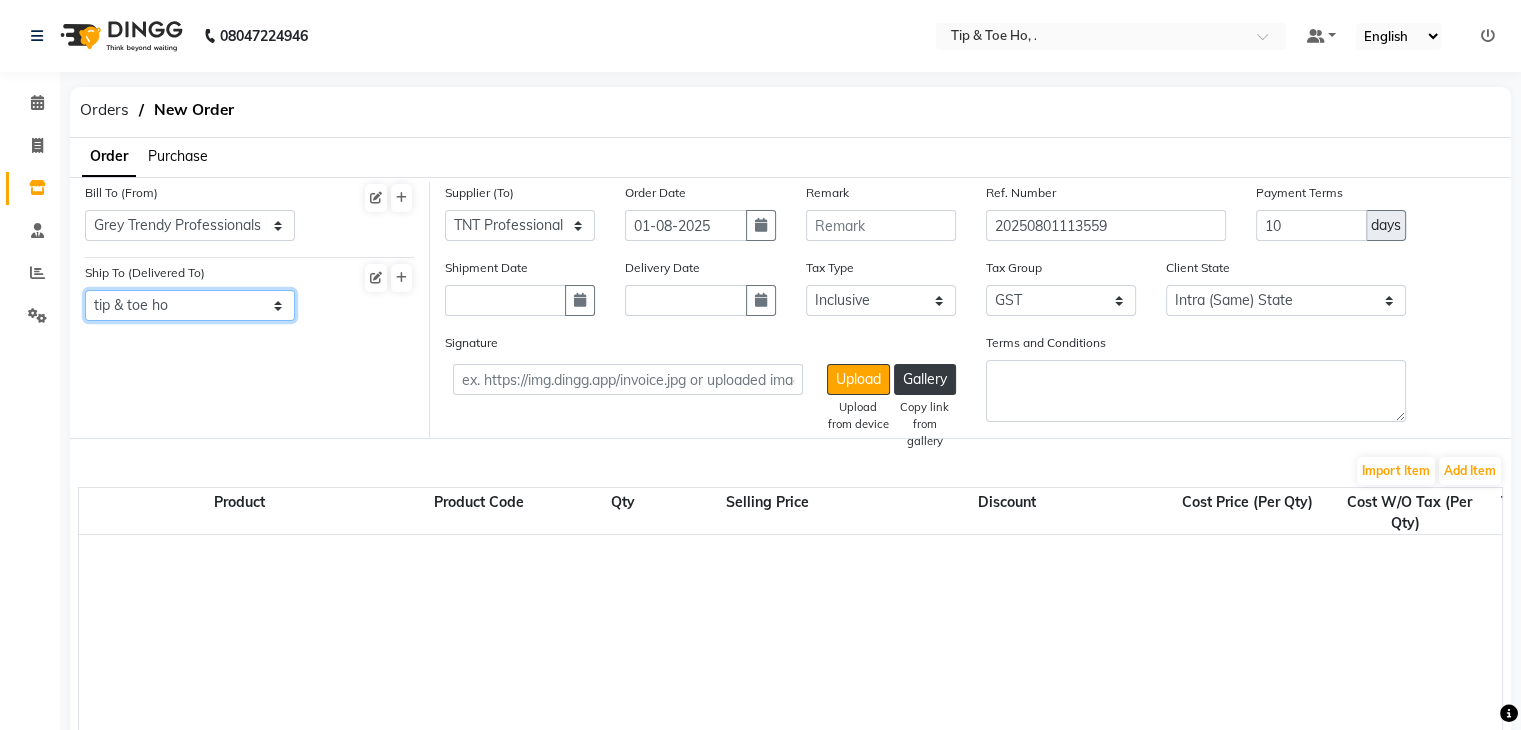 click on "Select Address  tip & toe ho" 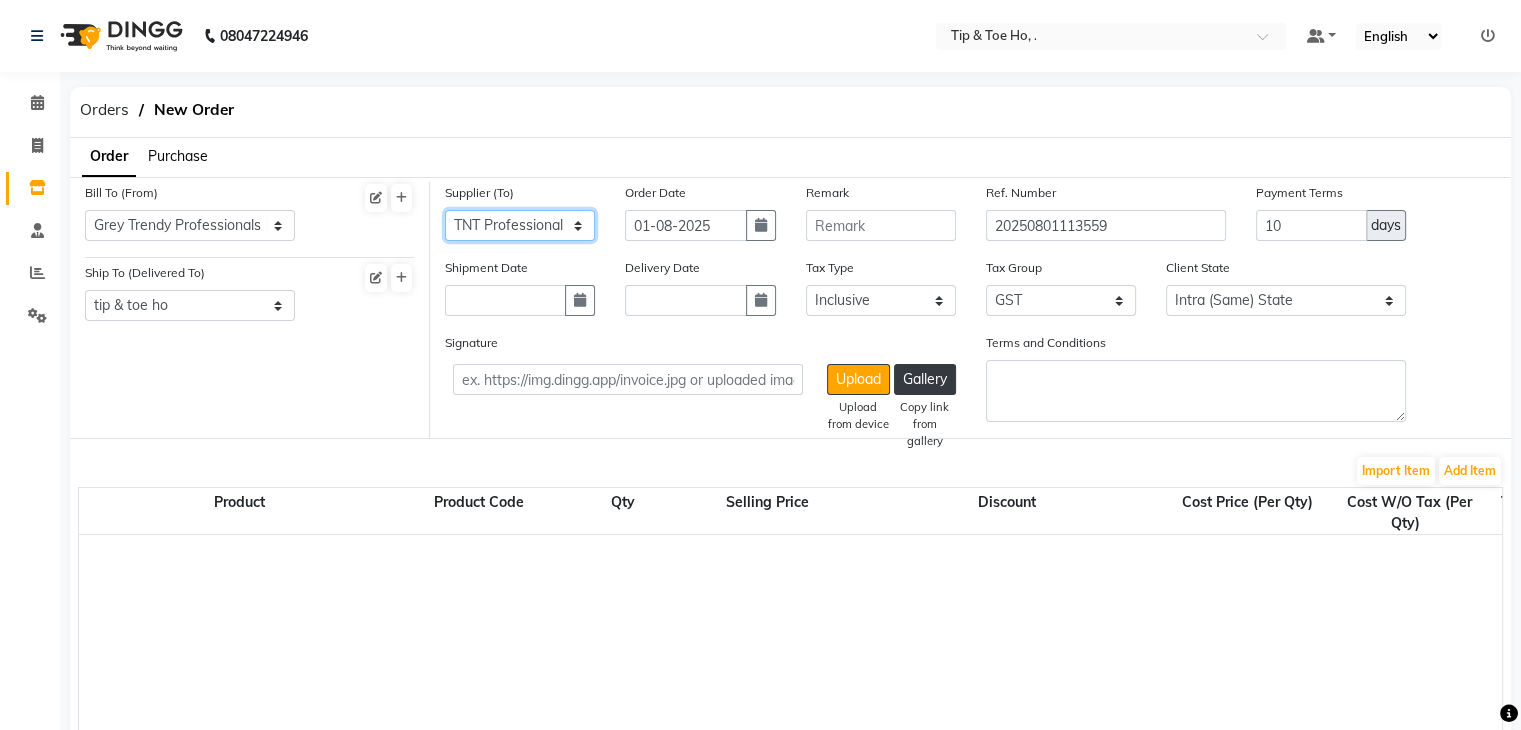 click on "Select Beauty Palace - [LAST] FASHION INDENTITY PVT LTD. - FASHION INDENTITY PVT LTD. M.M ENTERPRISES  - M.M ENTERPRISES  SARAF ENTERPRISES - SARAF ENTERPRISES REAL PLASTIC CORPORATION - REAL PLASTIC CORPORATION BEAUTY PLANET PRIVATE LIMITED - Ruby JB SKINCARE PVT LTD - JB SKINCARE PVT LTD NEW BEAUTY CENTER  - [FIRST] BEAUTY ESSENTIALS MARKETING INDIA LLP - BEAUTY ESSENTIALS MARKETING INDIA LLP TNT Professional Pvt Ltd  - [FIRST] [LAST] Zink Wellness - [FIRST] [LAST] Kerincare  - [LAST]" 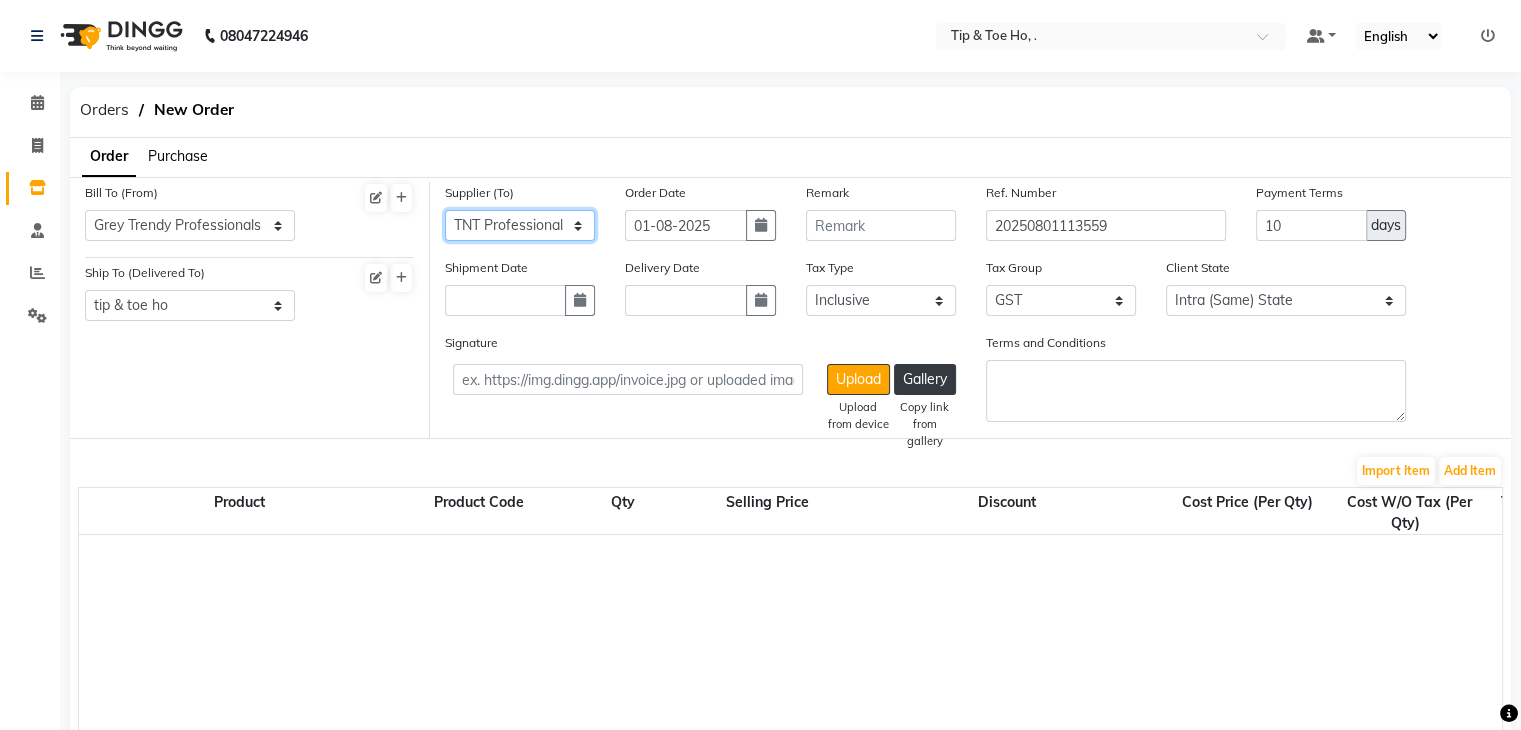 select on "3769" 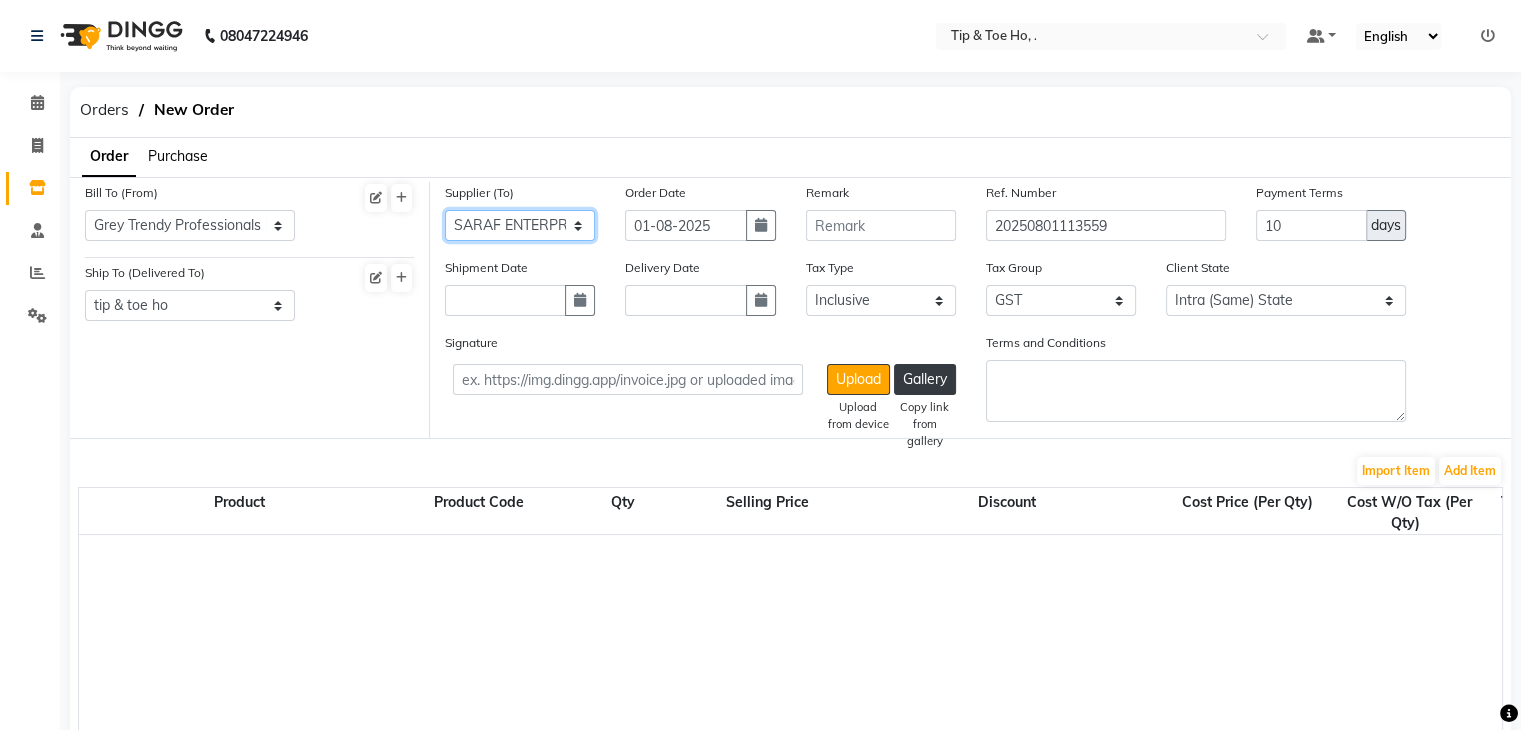 click on "Select Beauty Palace - [LAST] FASHION INDENTITY PVT LTD. - FASHION INDENTITY PVT LTD. M.M ENTERPRISES  - M.M ENTERPRISES  SARAF ENTERPRISES - SARAF ENTERPRISES REAL PLASTIC CORPORATION - REAL PLASTIC CORPORATION BEAUTY PLANET PRIVATE LIMITED - Ruby JB SKINCARE PVT LTD - JB SKINCARE PVT LTD NEW BEAUTY CENTER  - [FIRST] BEAUTY ESSENTIALS MARKETING INDIA LLP - BEAUTY ESSENTIALS MARKETING INDIA LLP TNT Professional Pvt Ltd  - [FIRST] [LAST] Zink Wellness - [FIRST] [LAST] Kerincare  - [LAST]" 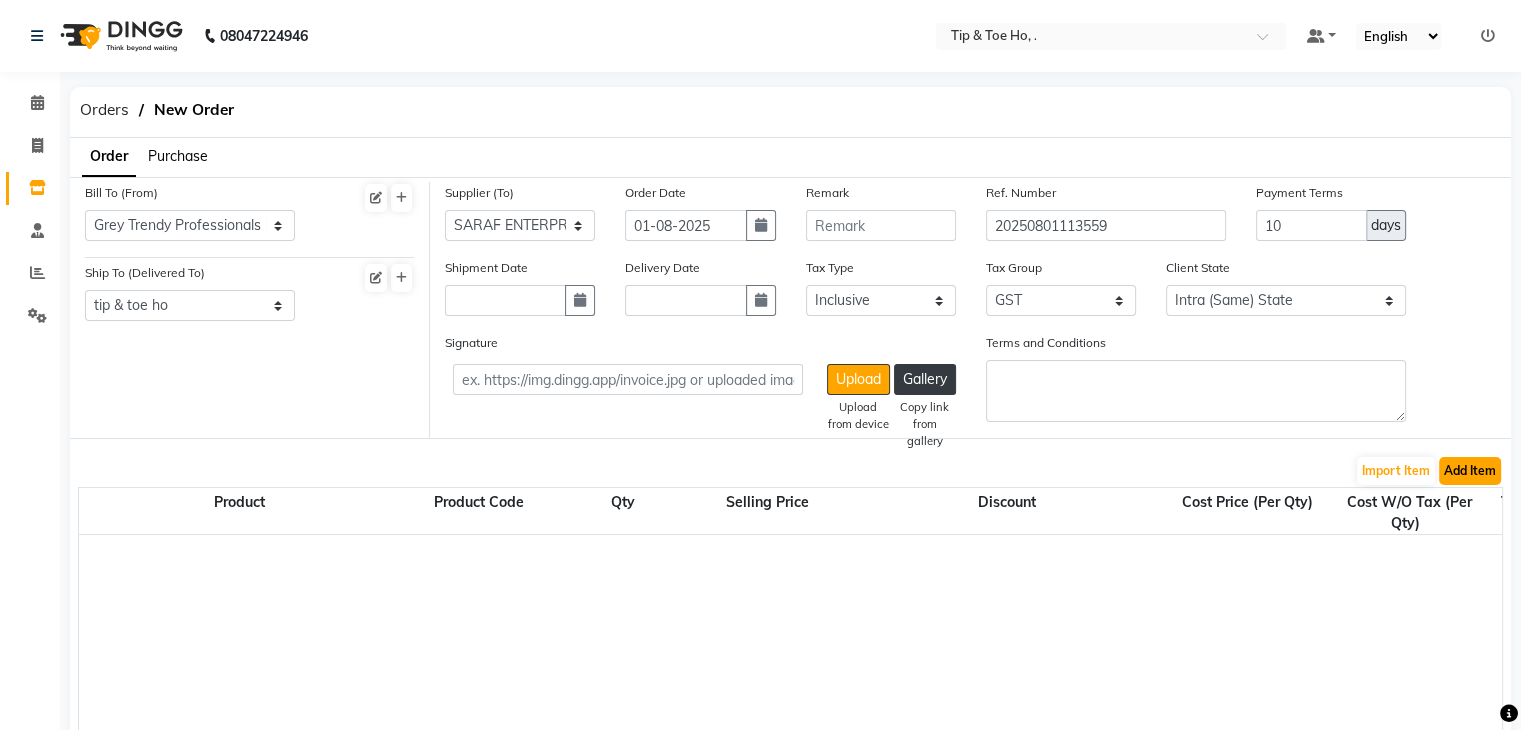 click on "Add Item" 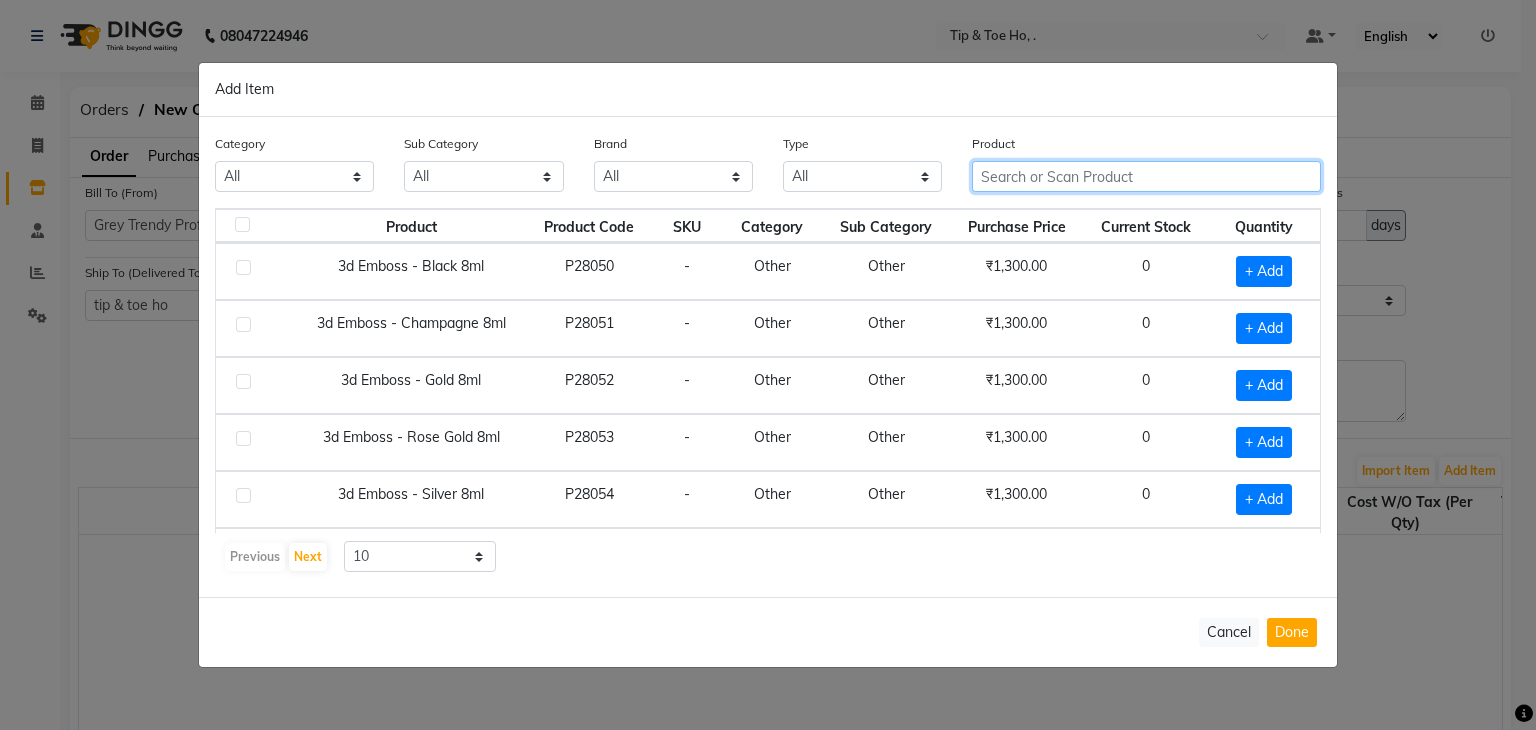 click 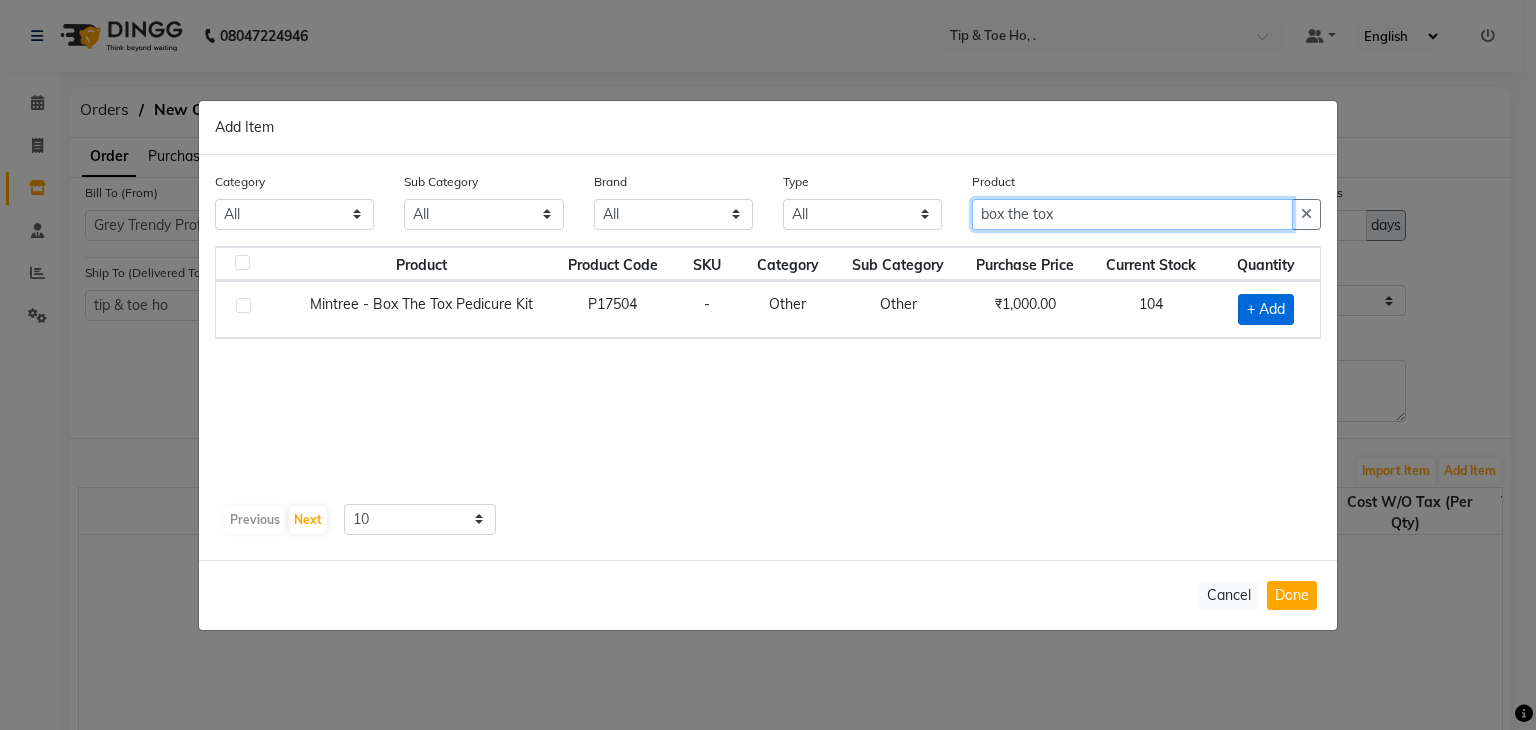 type on "box the tox" 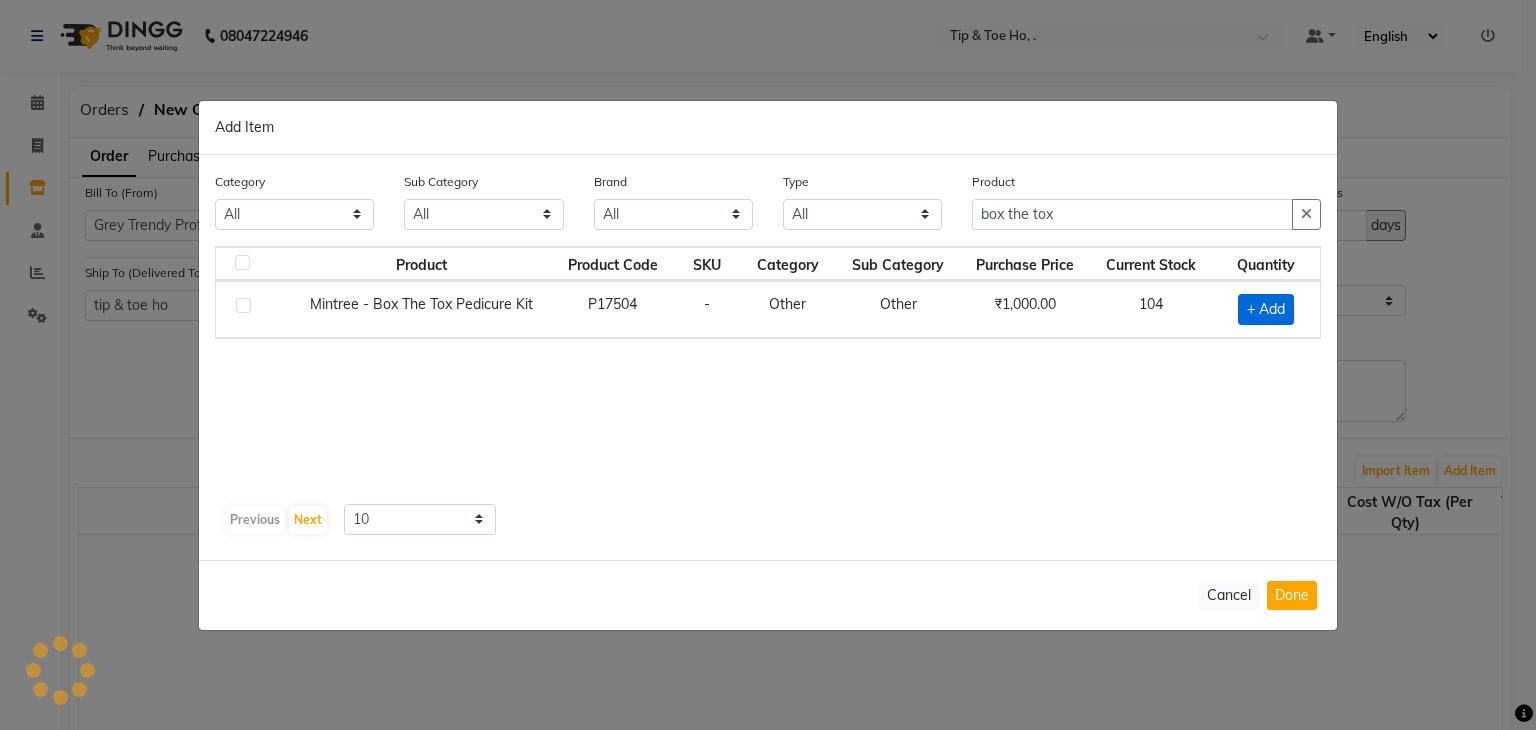 click on "+ Add" 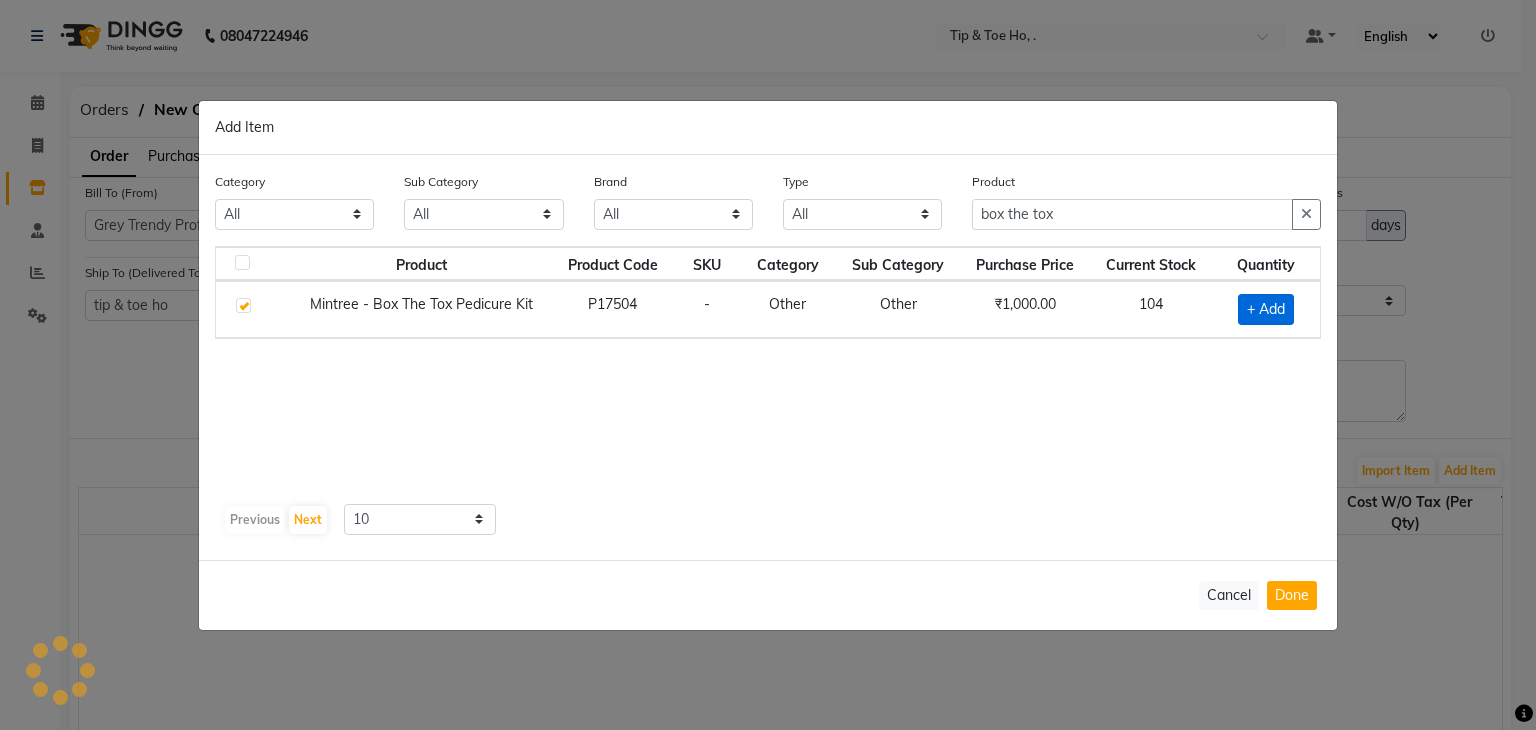 checkbox on "true" 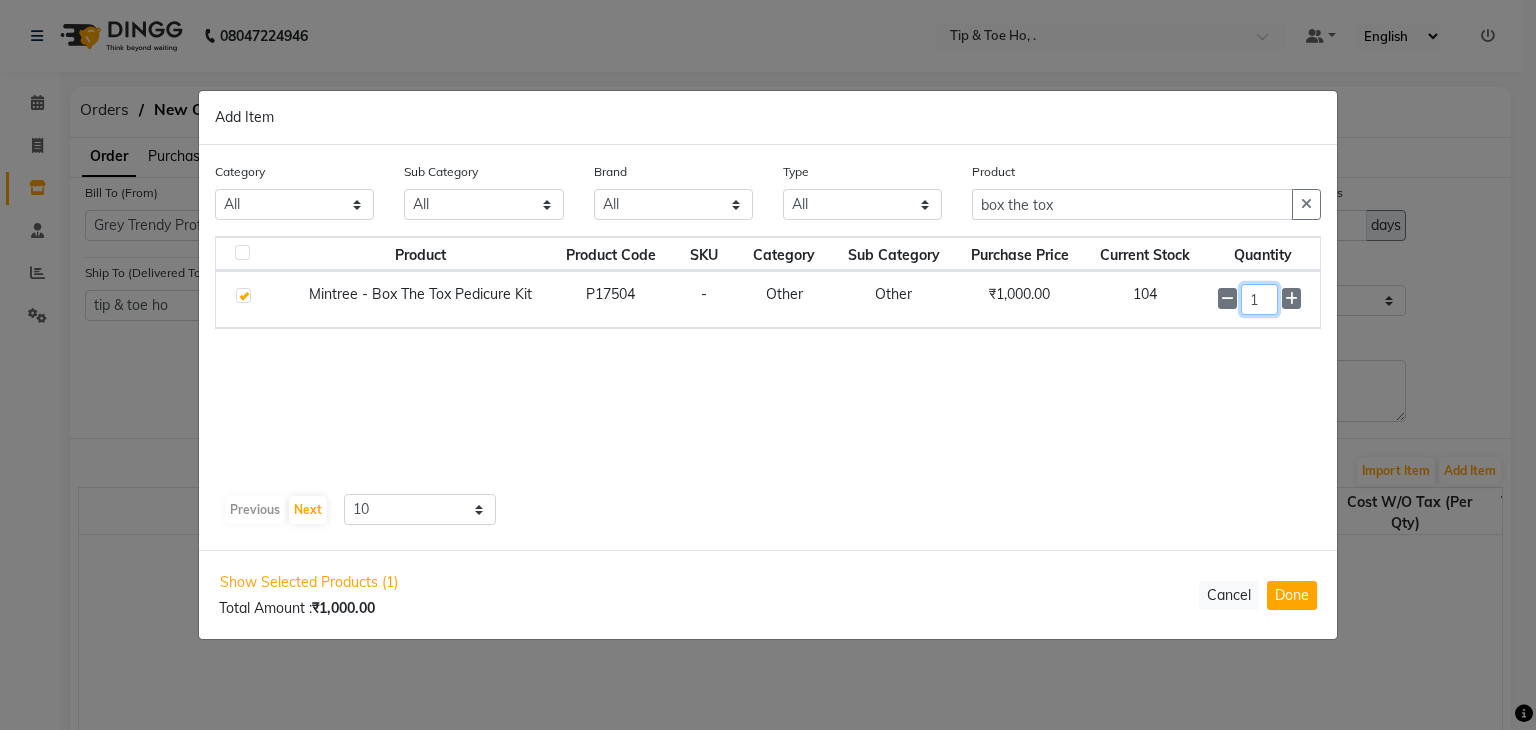 click on "1" 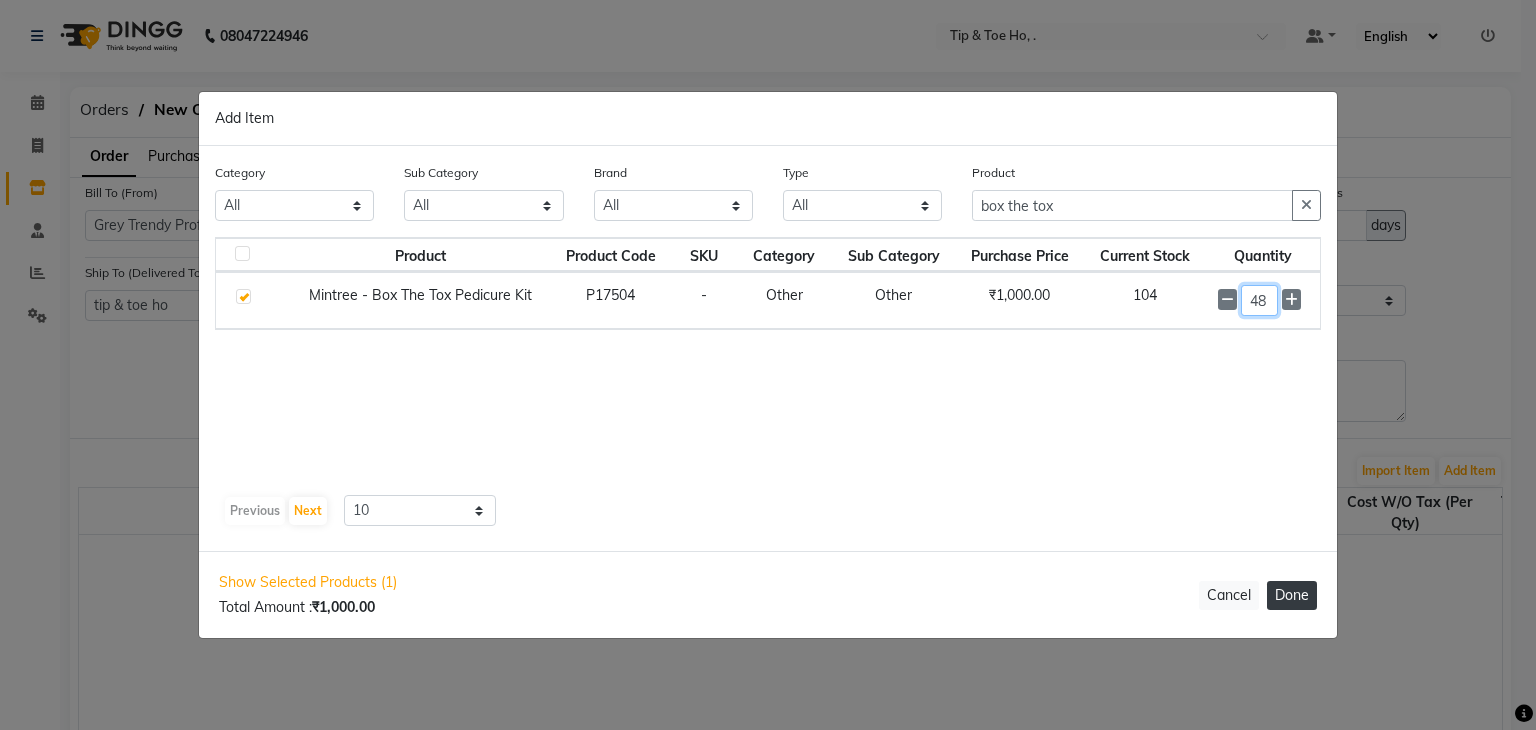 type on "48" 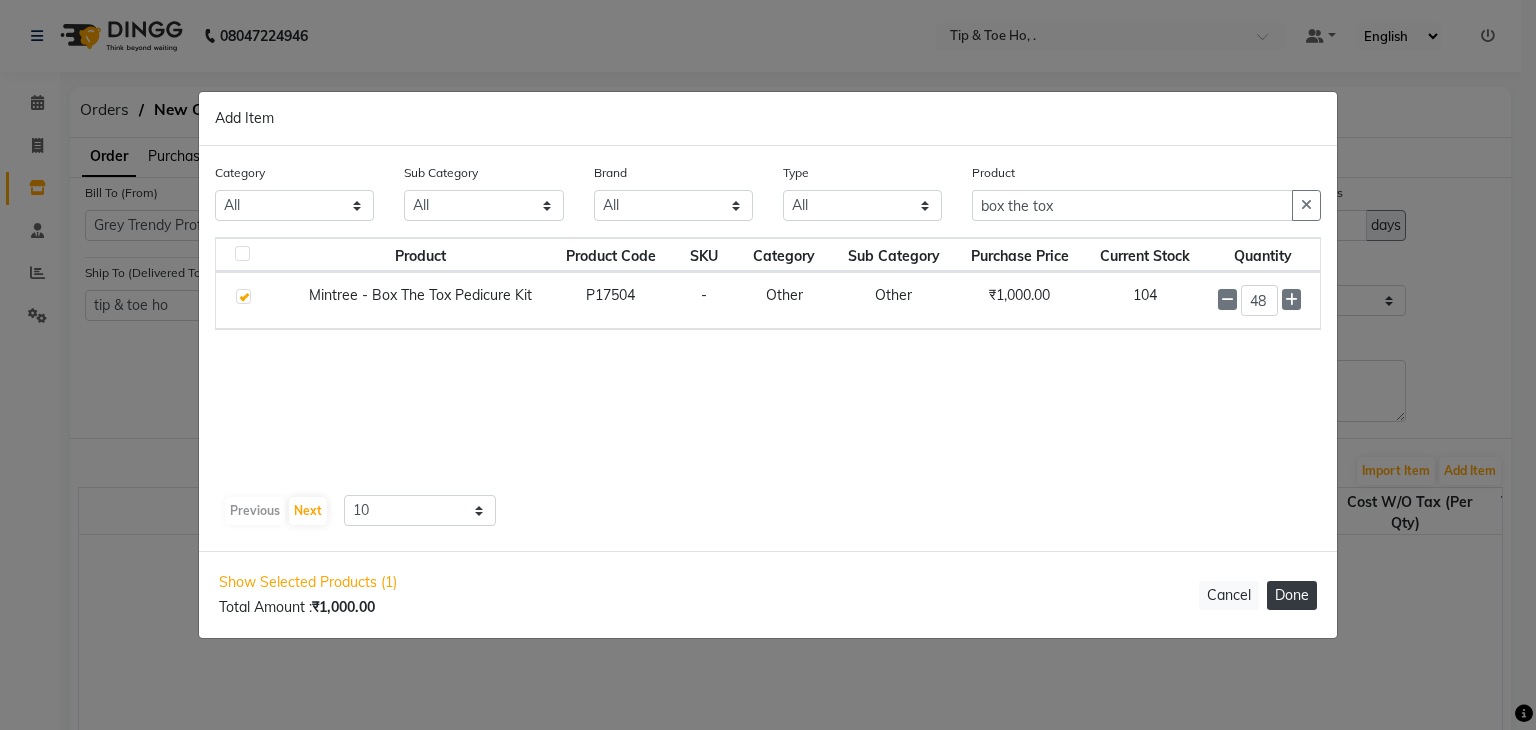 click on "Done" 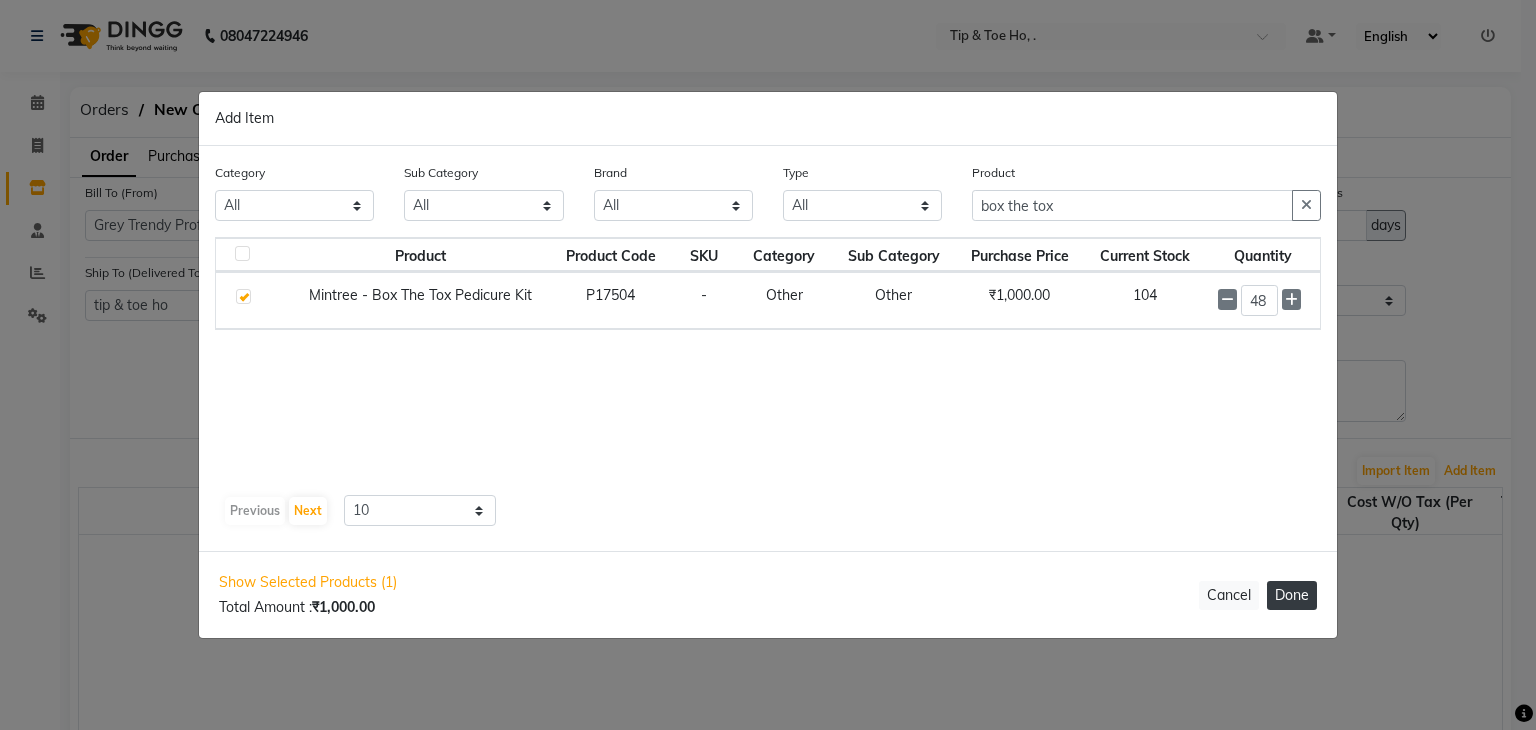 select on "2230" 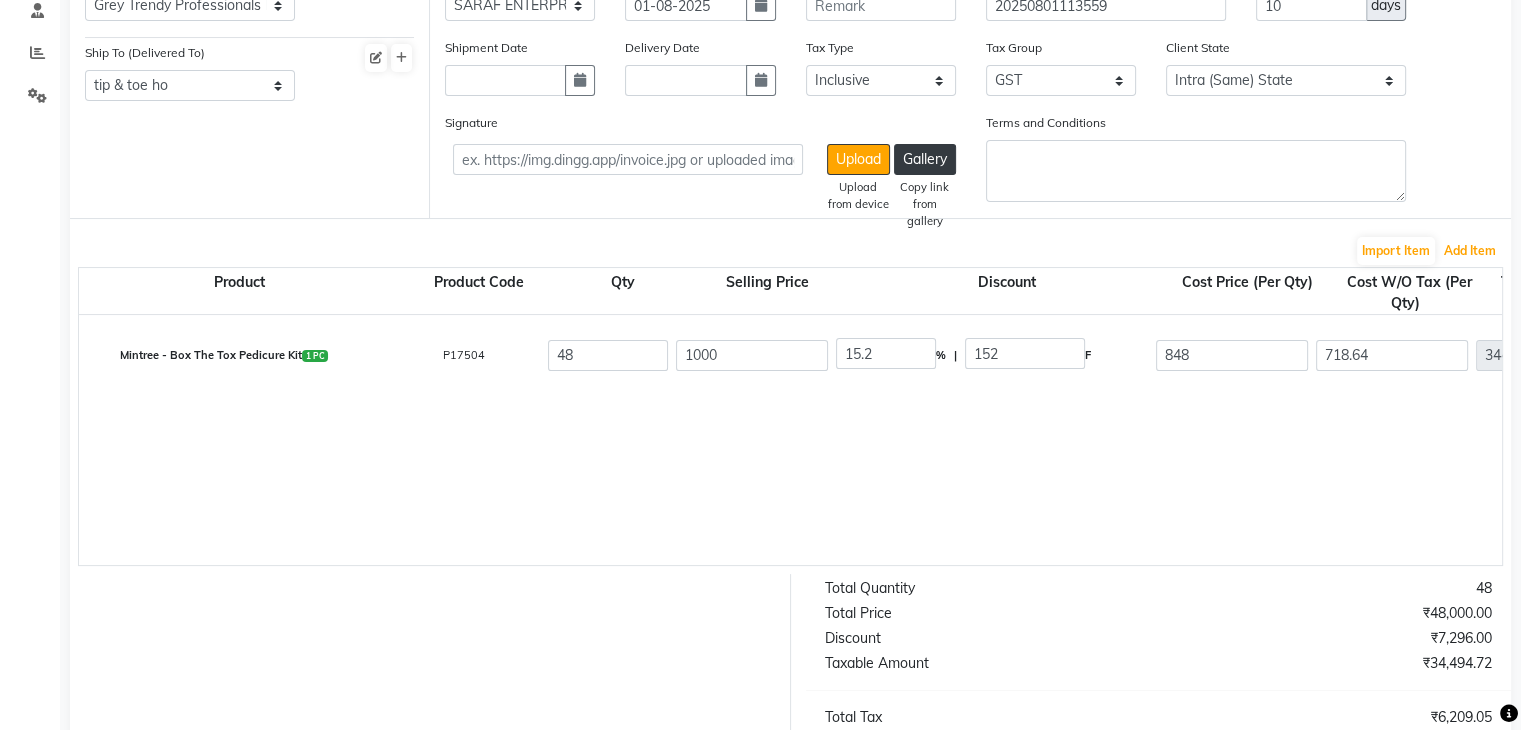 scroll, scrollTop: 0, scrollLeft: 0, axis: both 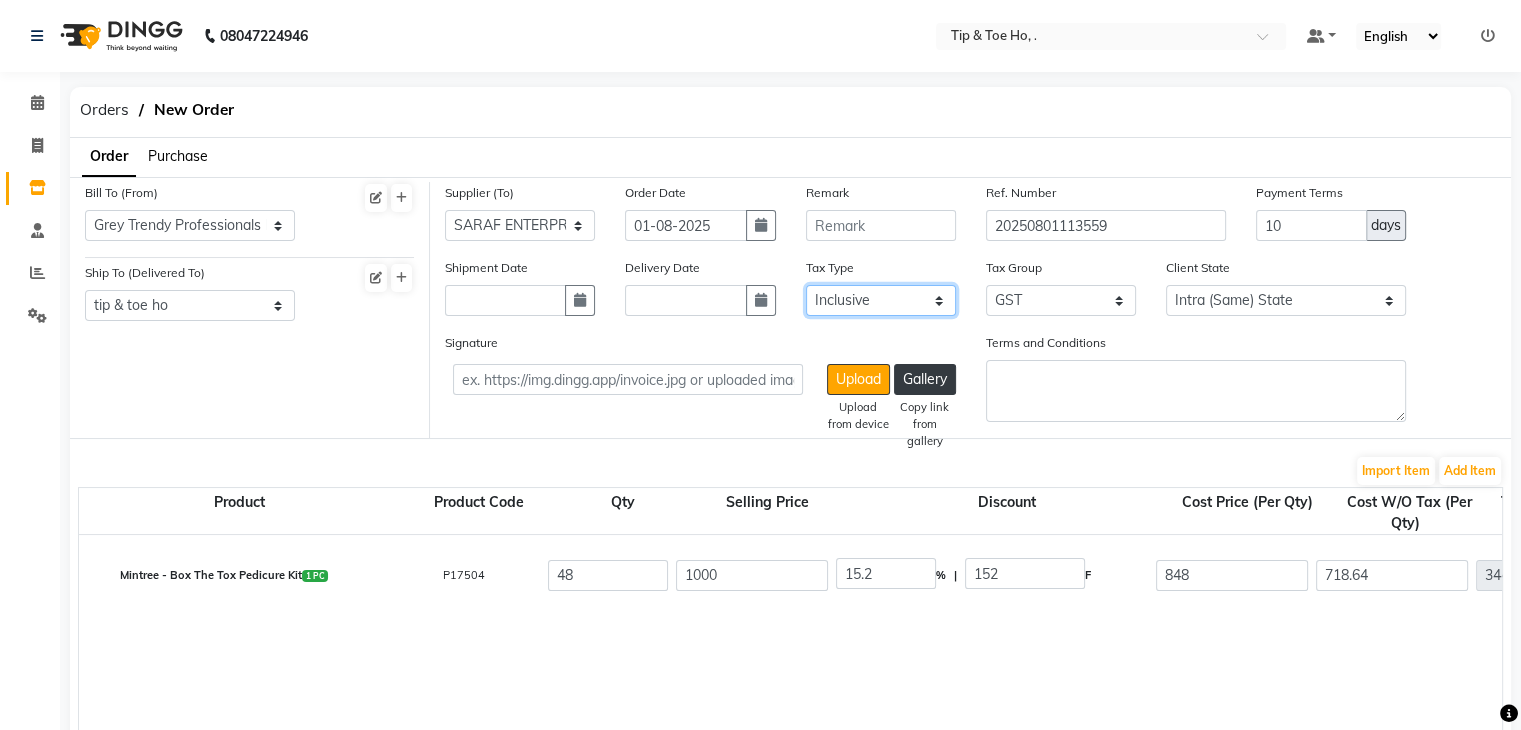 click on "Select Inclusive Exclusive" 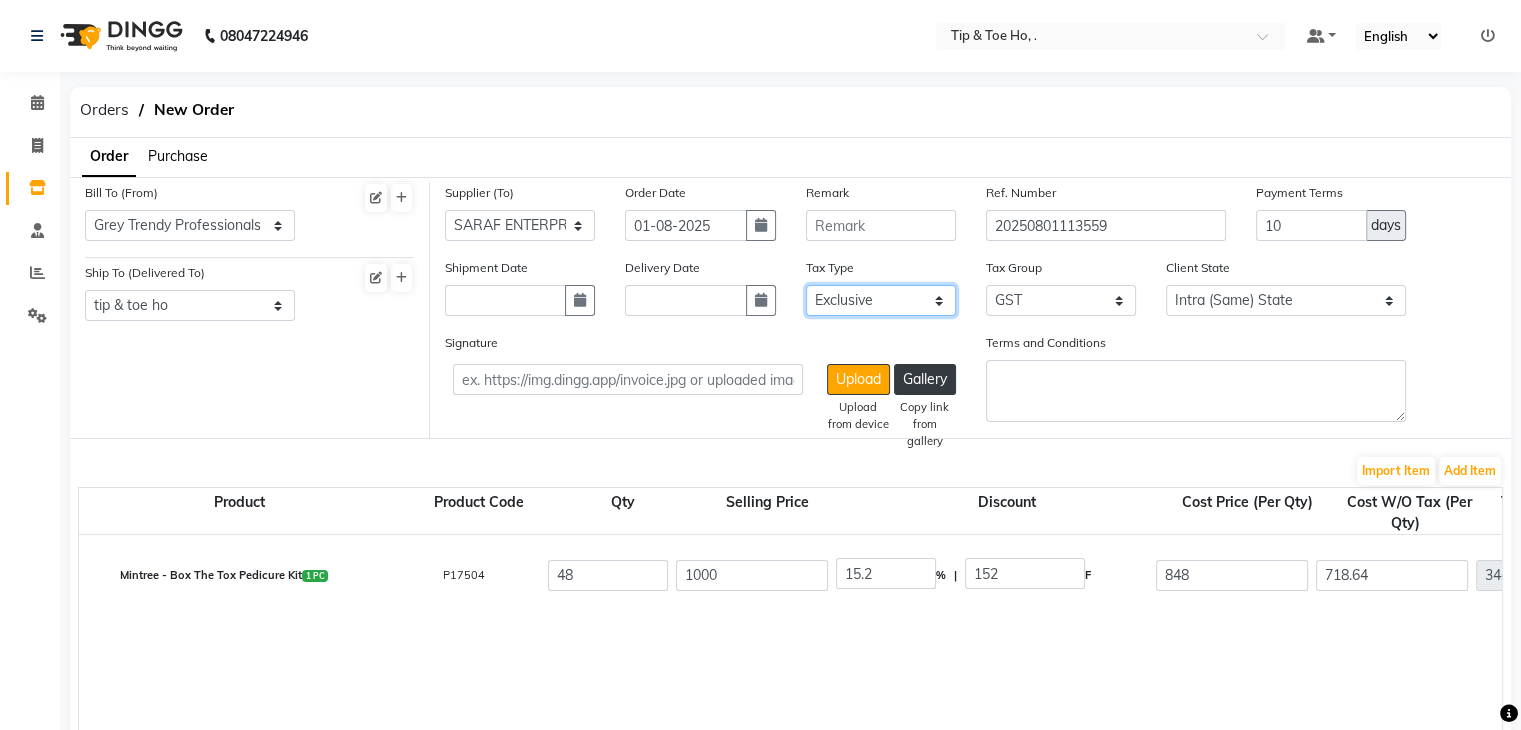 click on "Select Inclusive Exclusive" 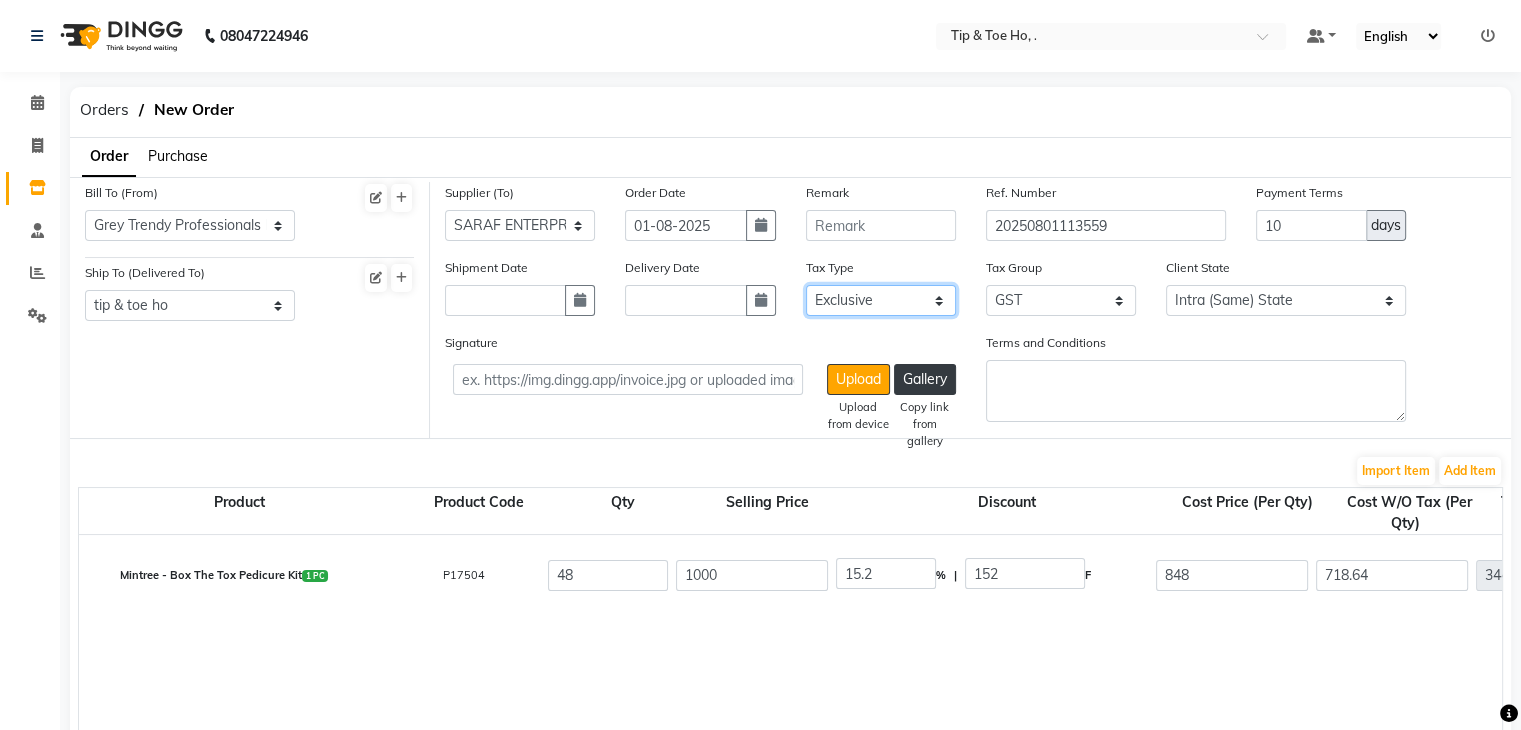 type on "848" 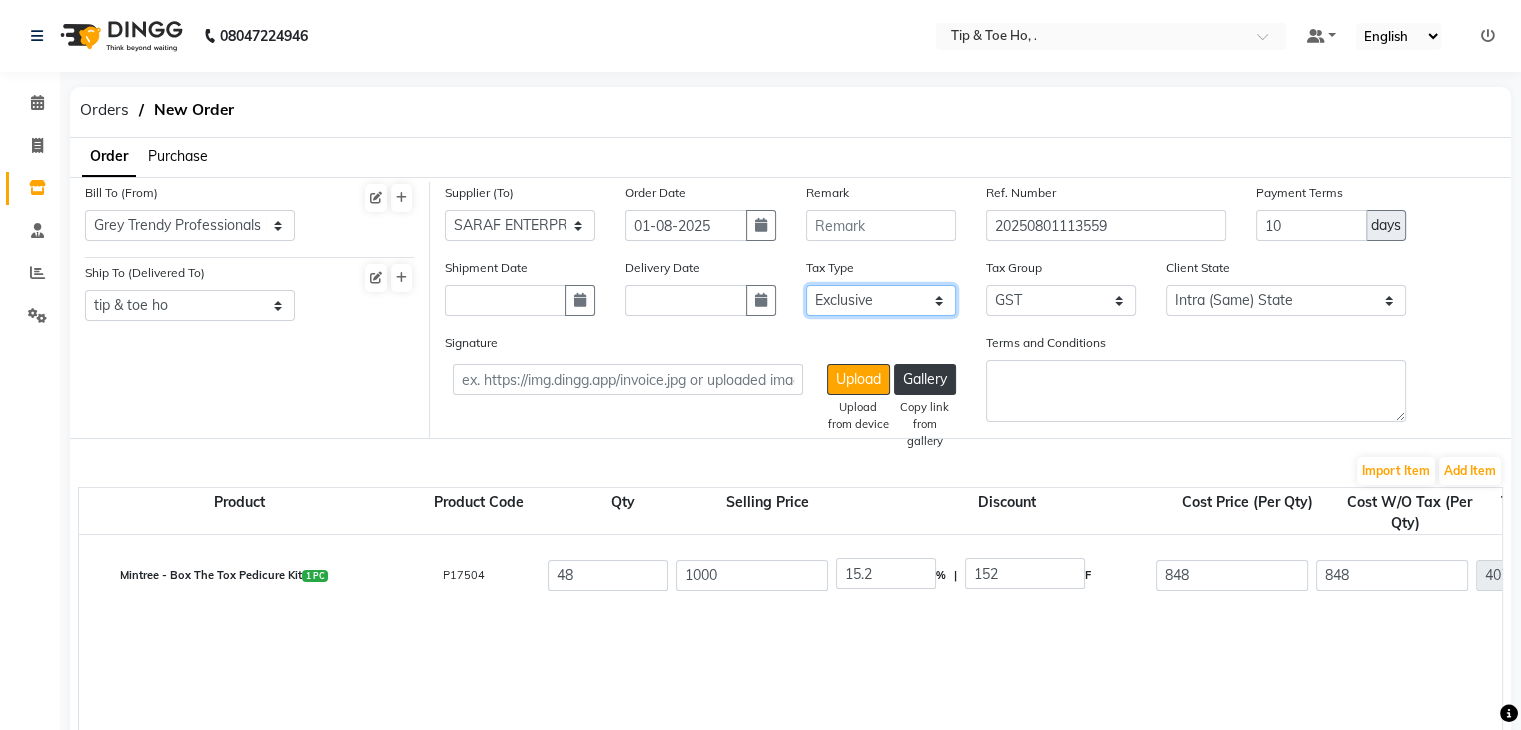 scroll, scrollTop: 563, scrollLeft: 0, axis: vertical 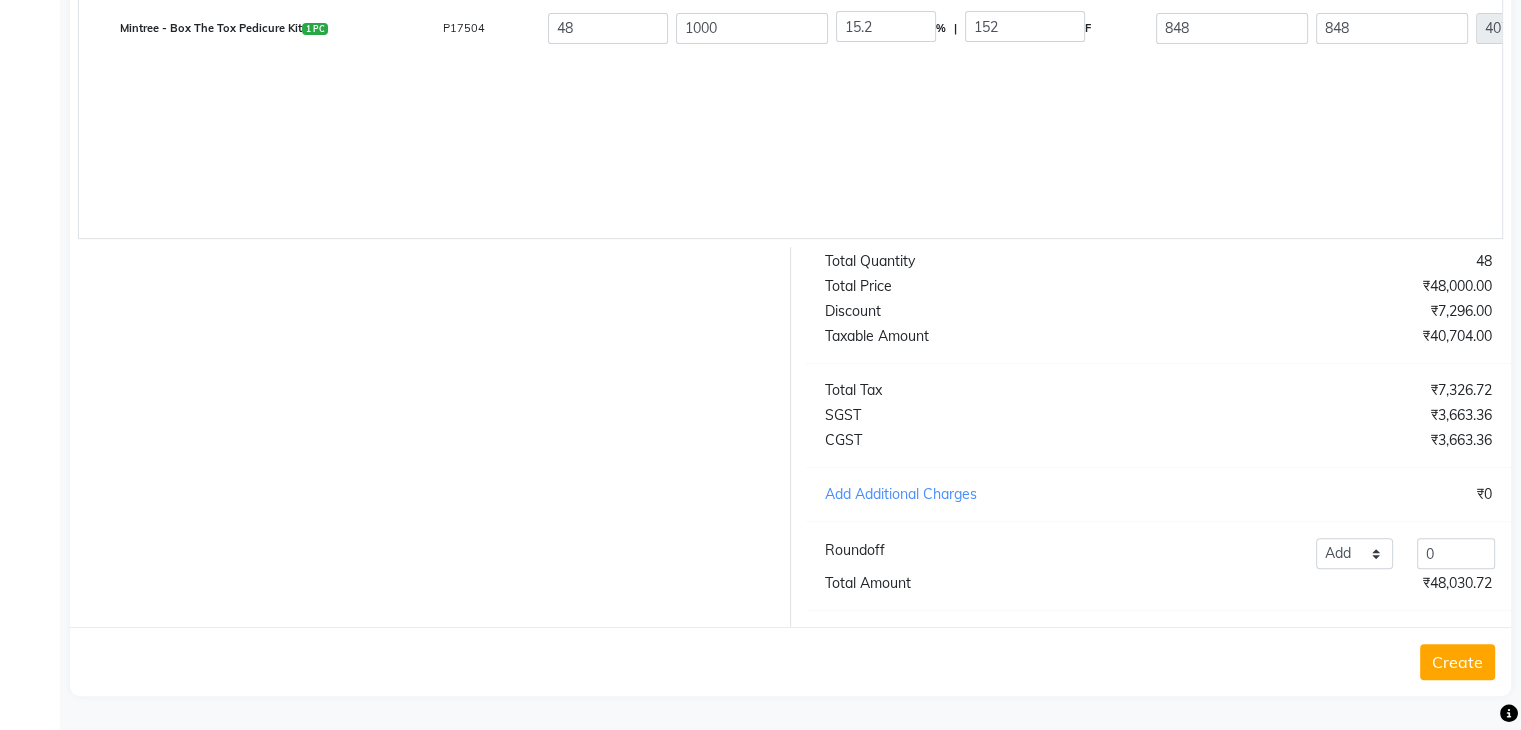 click on "Create" 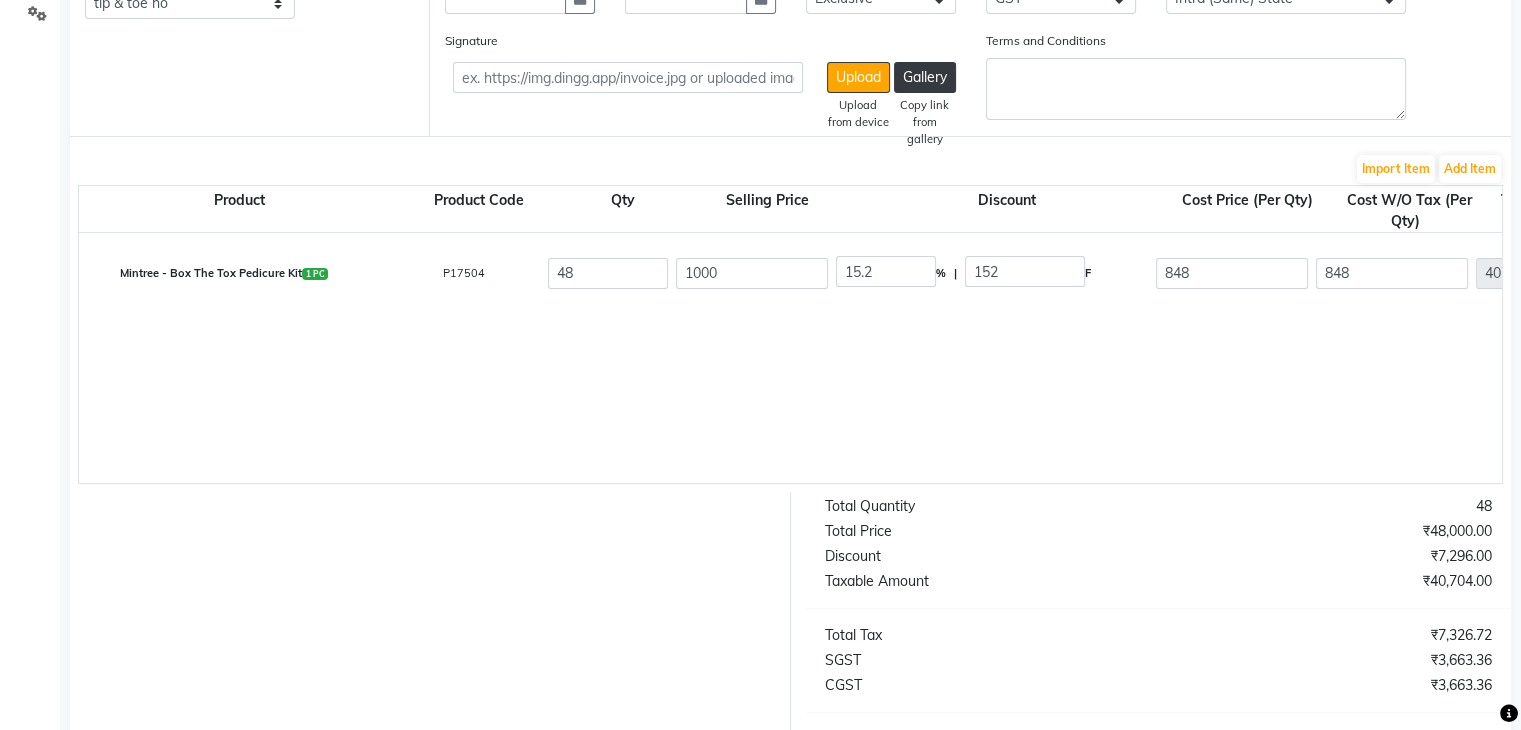 scroll, scrollTop: 301, scrollLeft: 0, axis: vertical 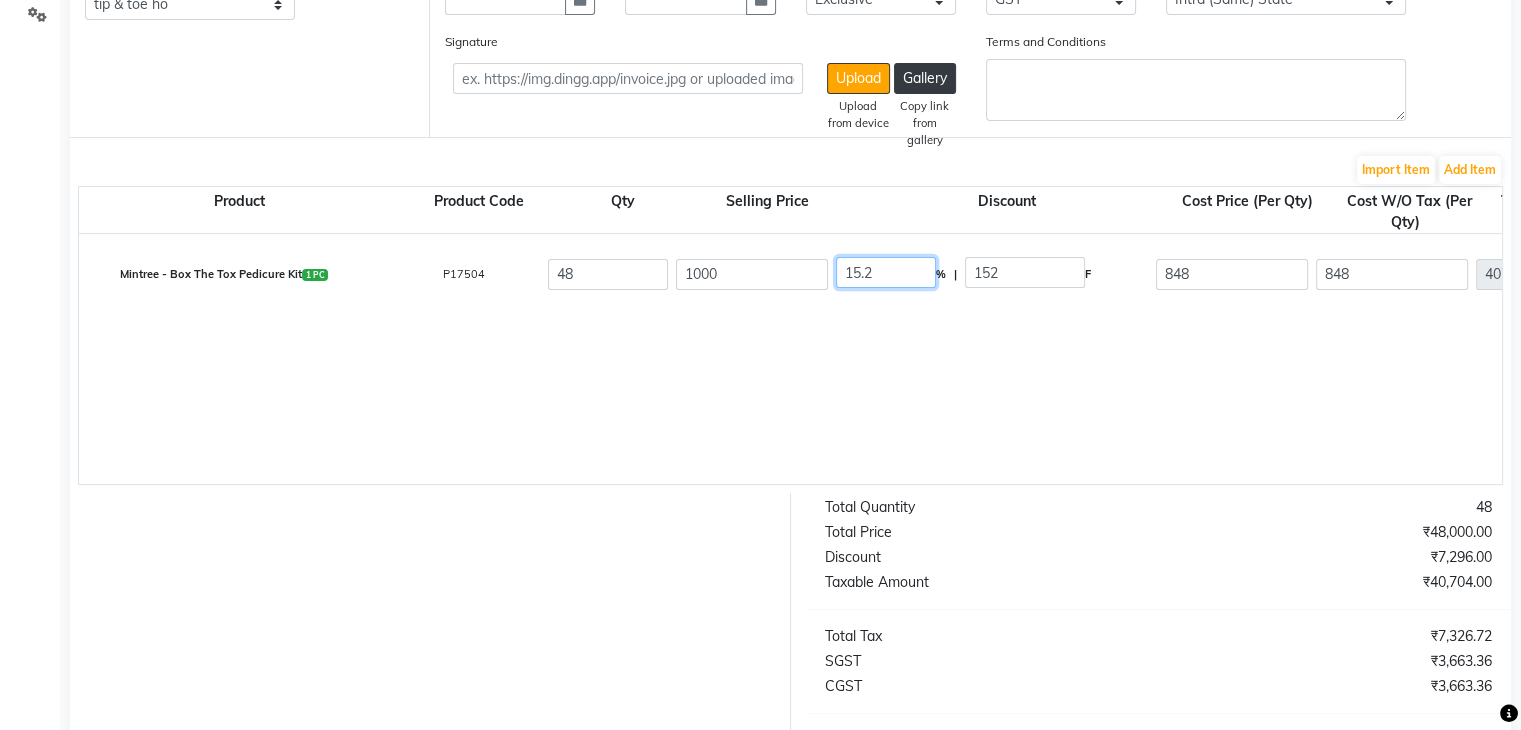 click on "15.2" 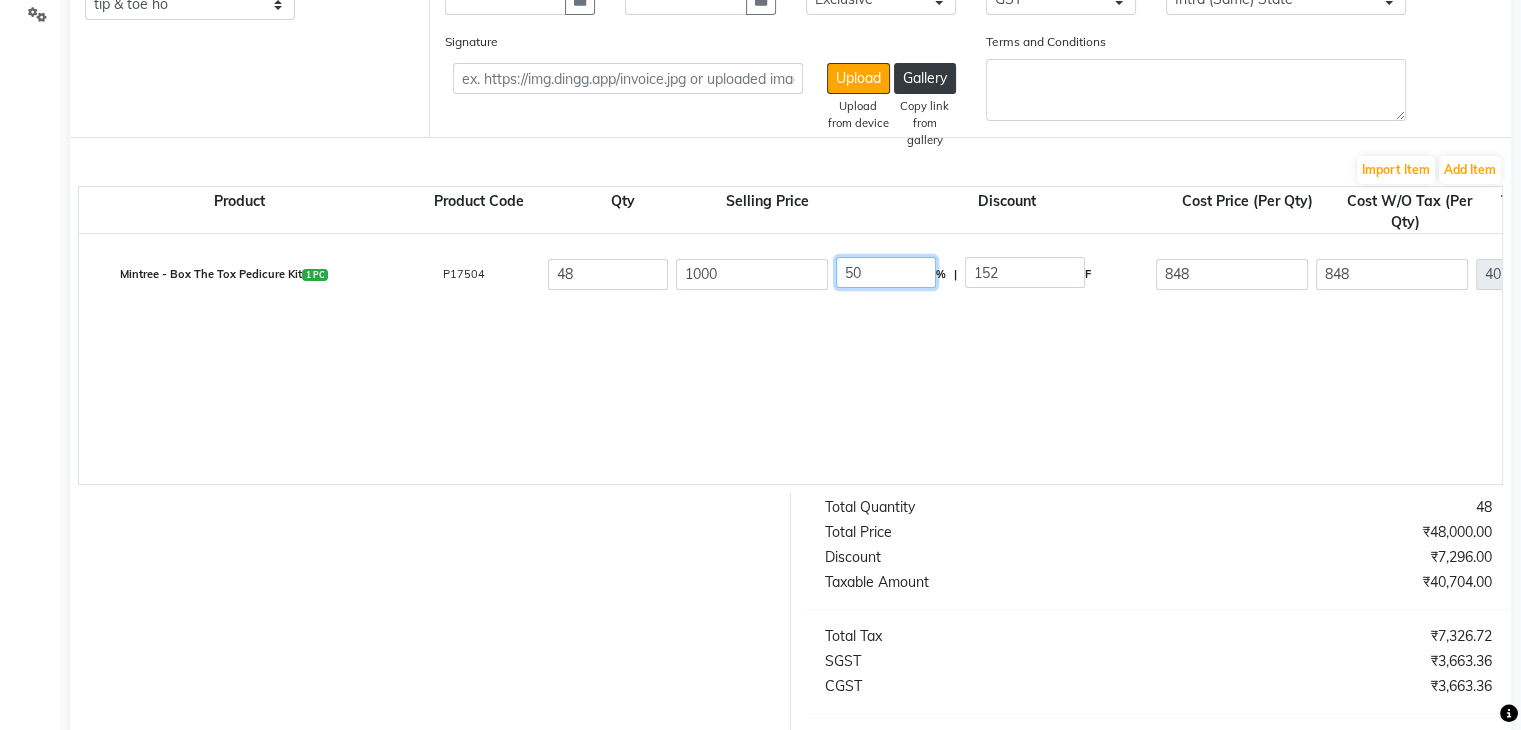 type on "50" 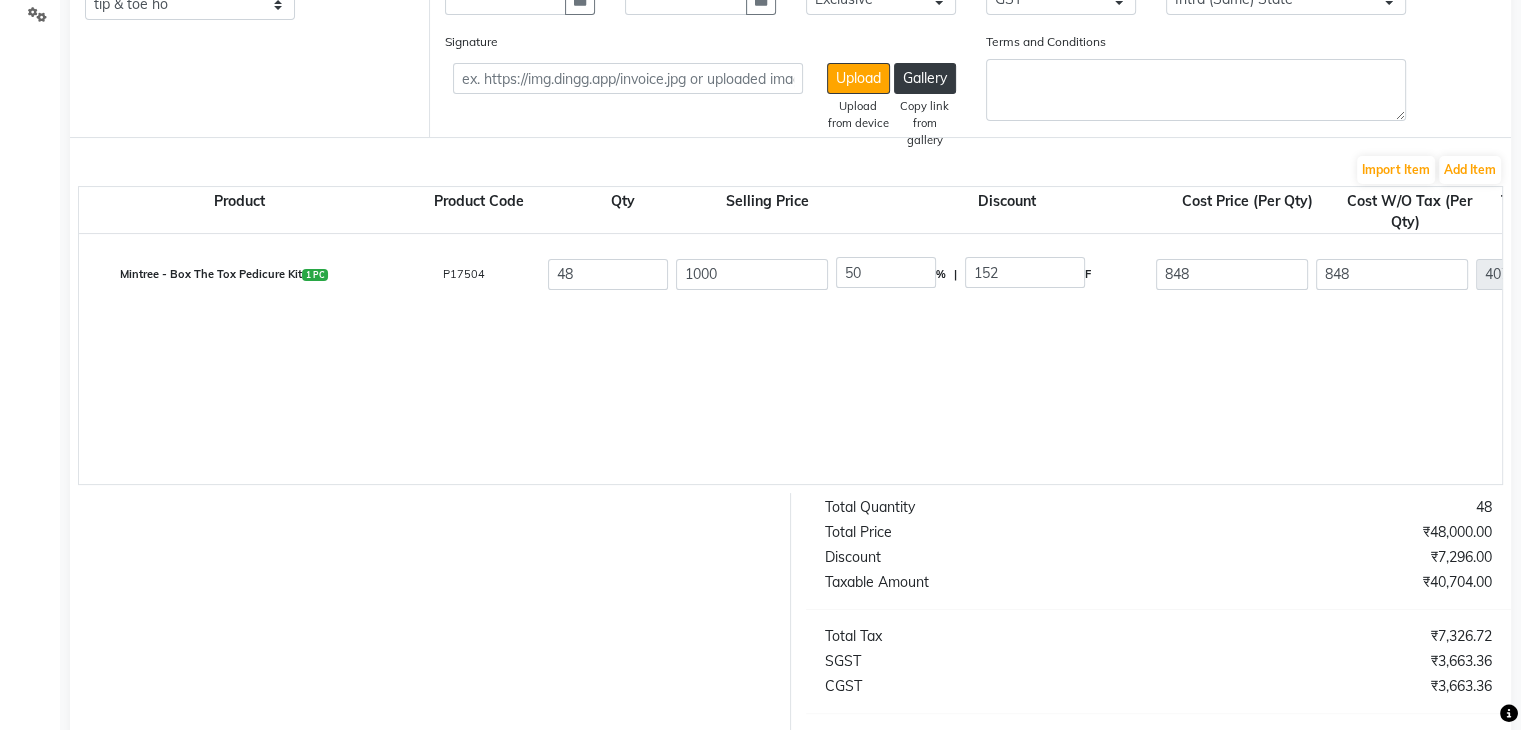 type on "500" 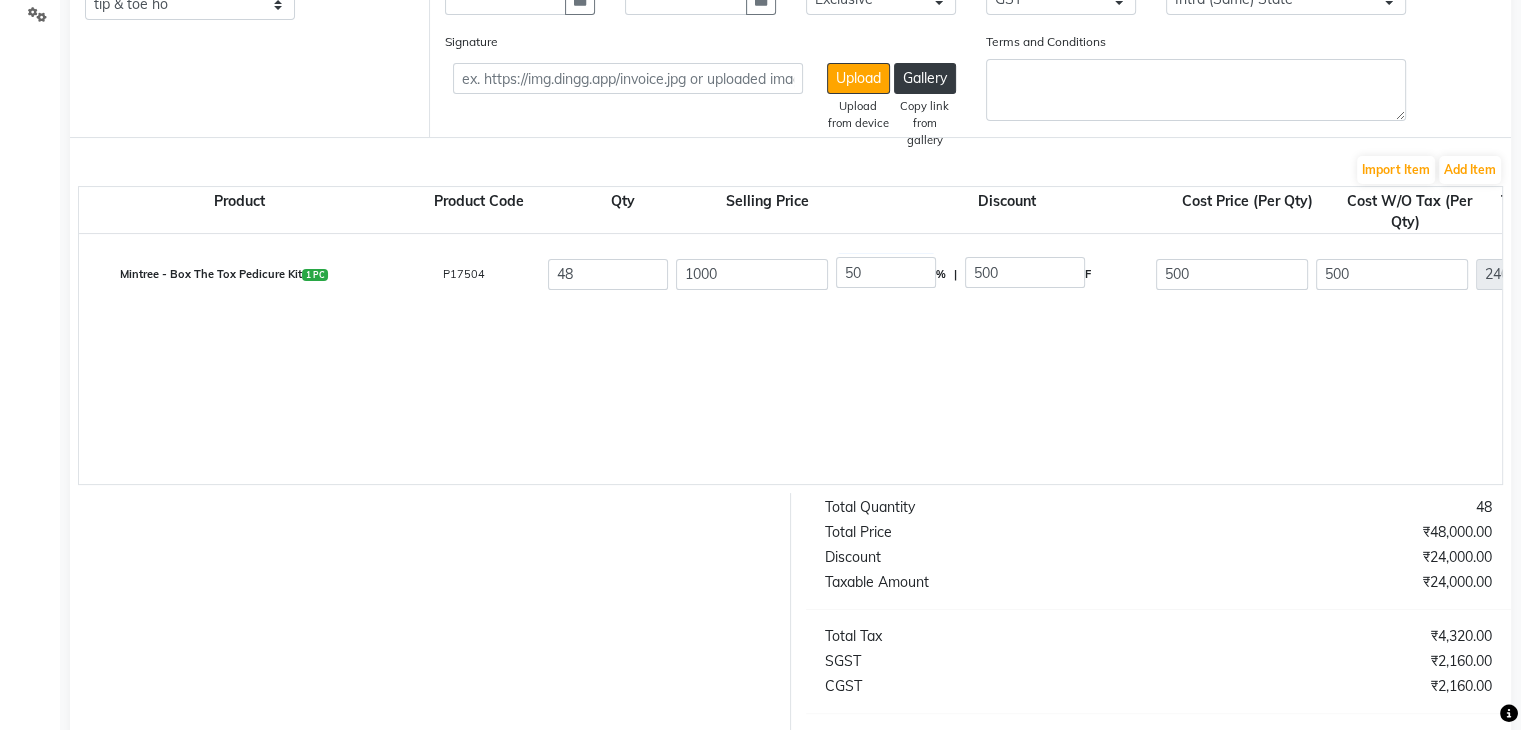 click on "Mintree - Box The Tox Pedicure Kit  1 PC  P17504  48 1000 50 % | 500 F 500 500 24000 None GST GST GST  (18%)  4320 28320" 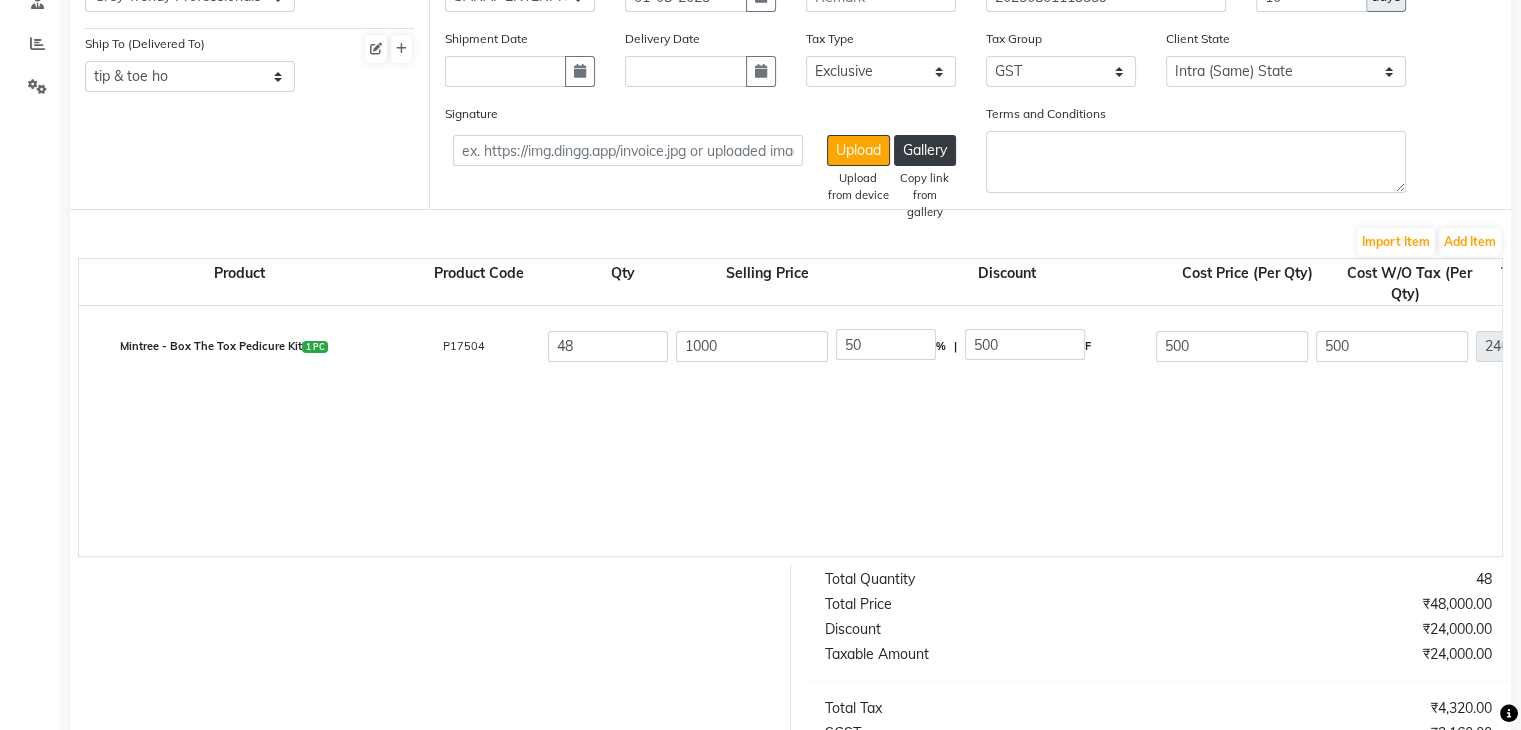 scroll, scrollTop: 228, scrollLeft: 0, axis: vertical 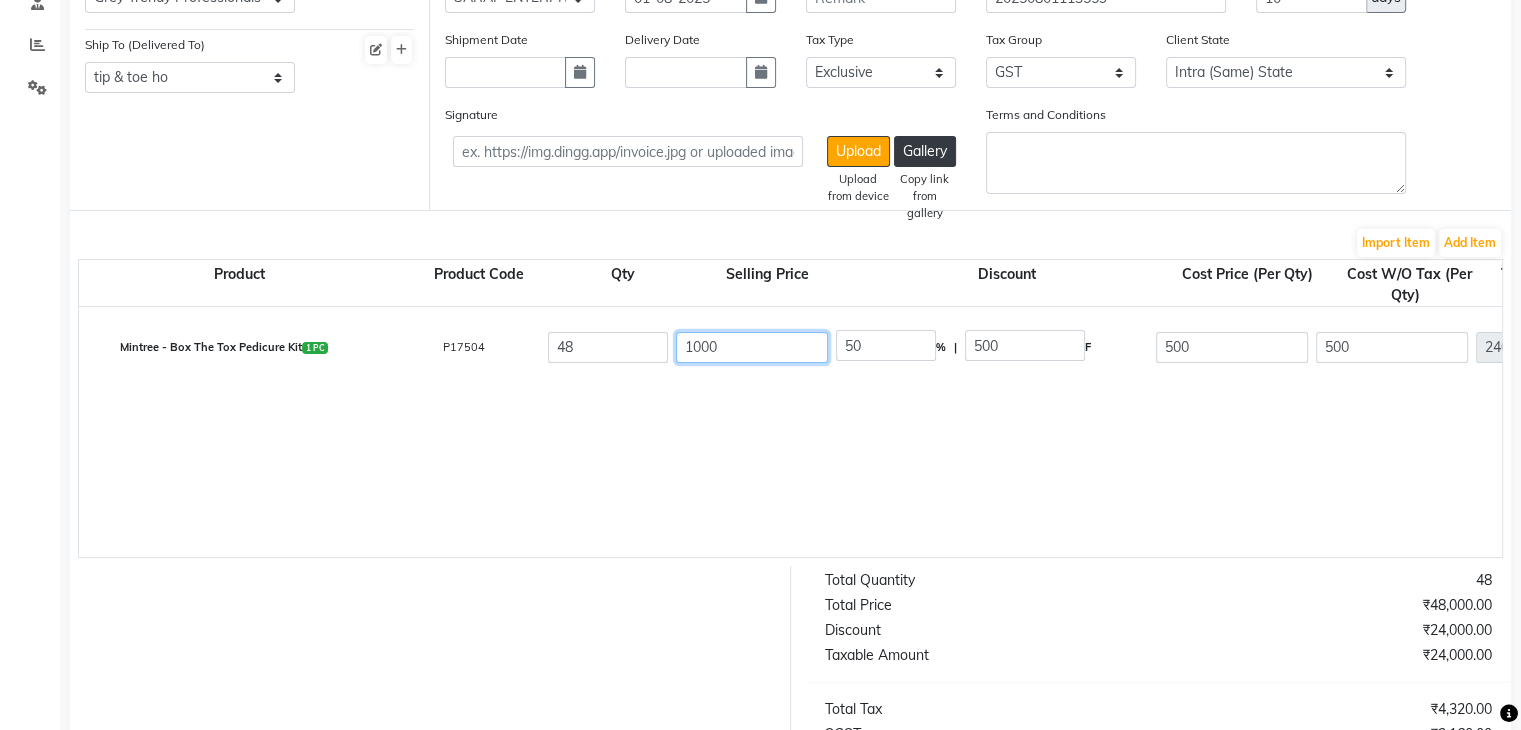 click on "1000" 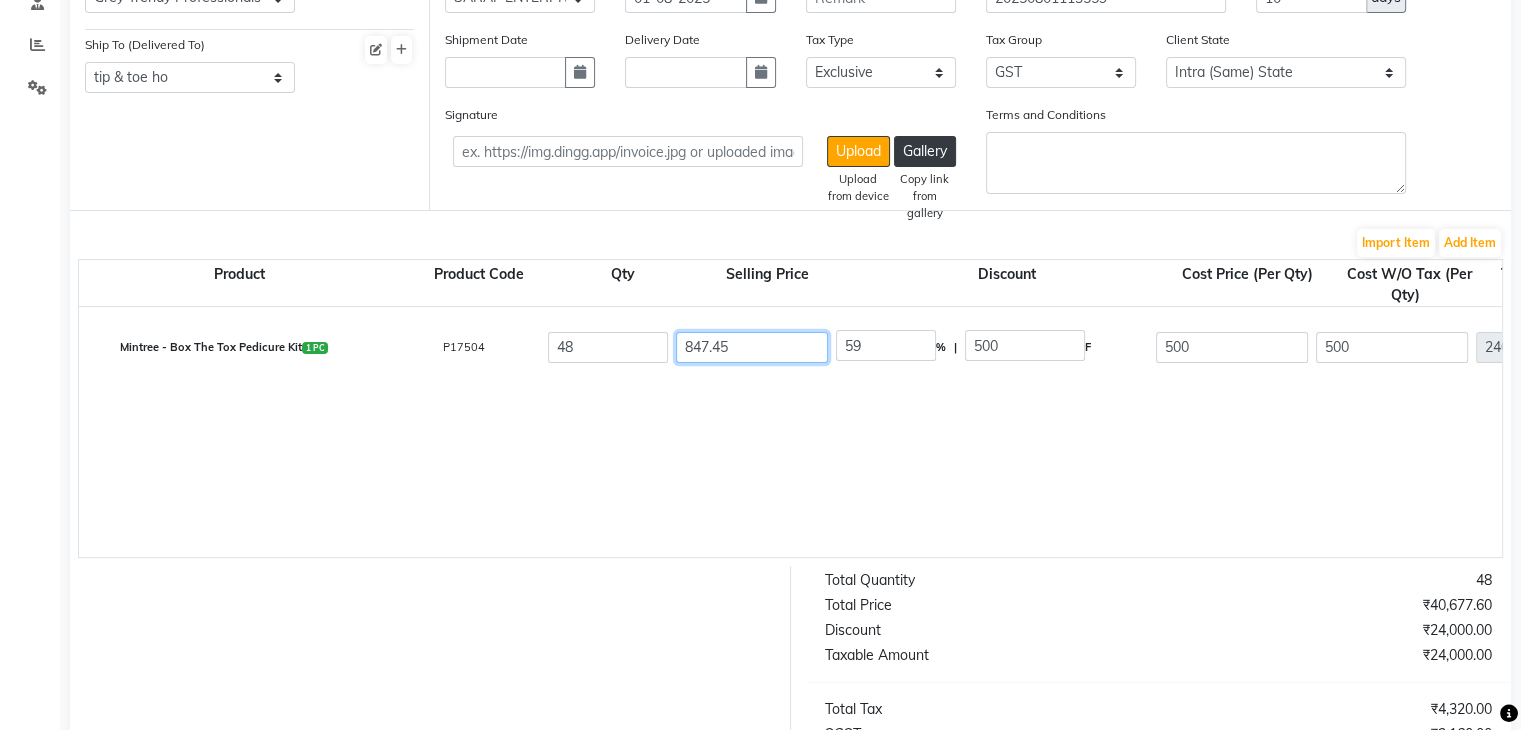 type on "847.45" 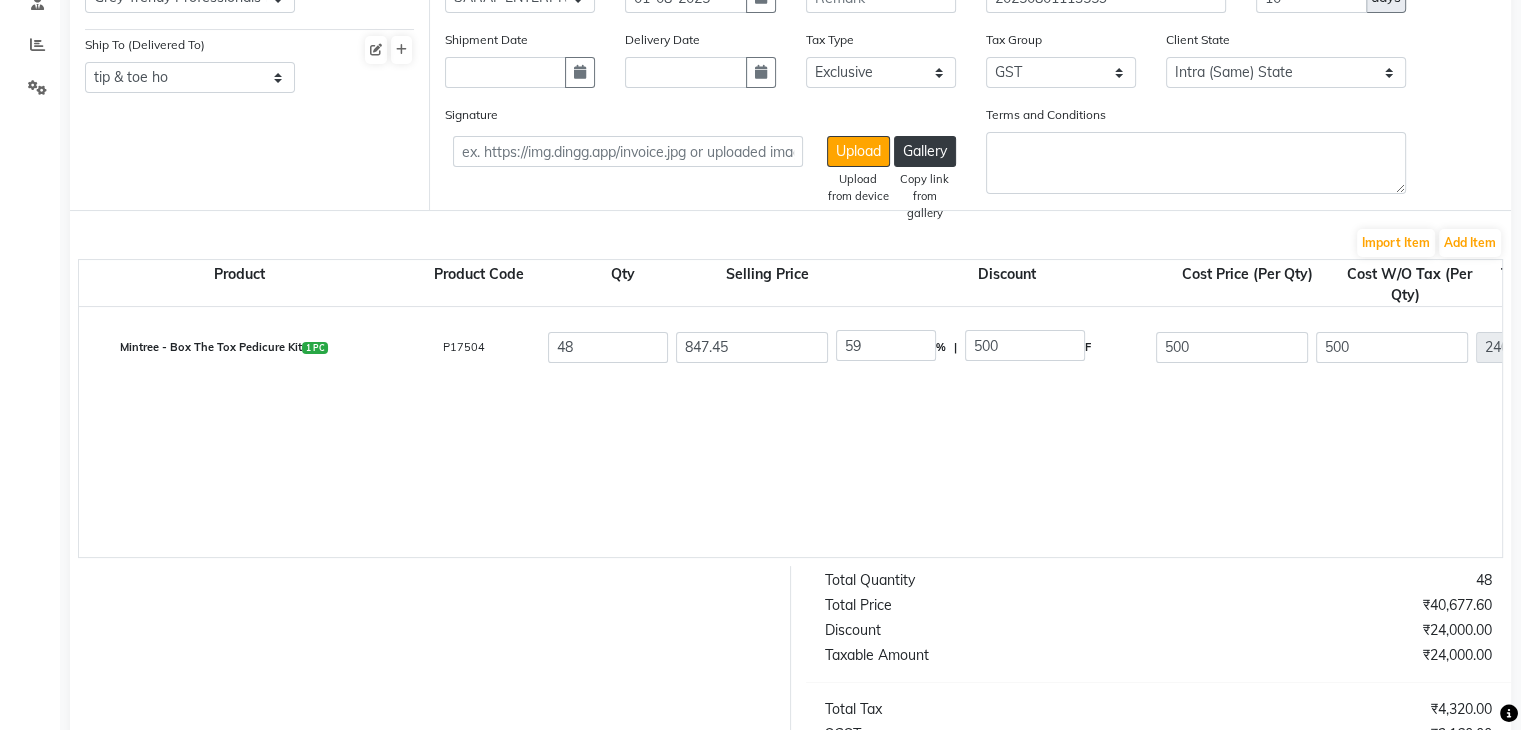 type on "41" 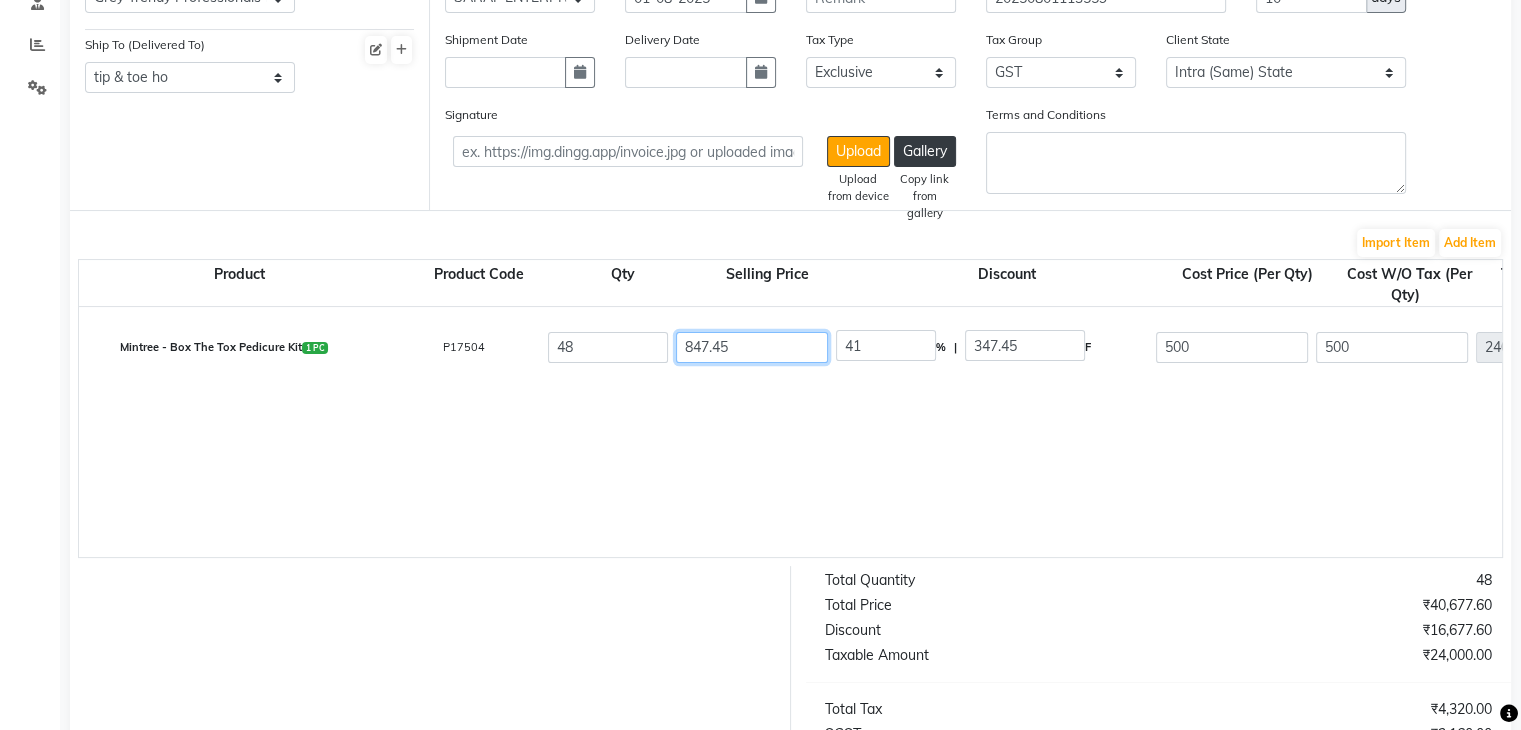 drag, startPoint x: 812, startPoint y: 434, endPoint x: 859, endPoint y: 352, distance: 94.51455 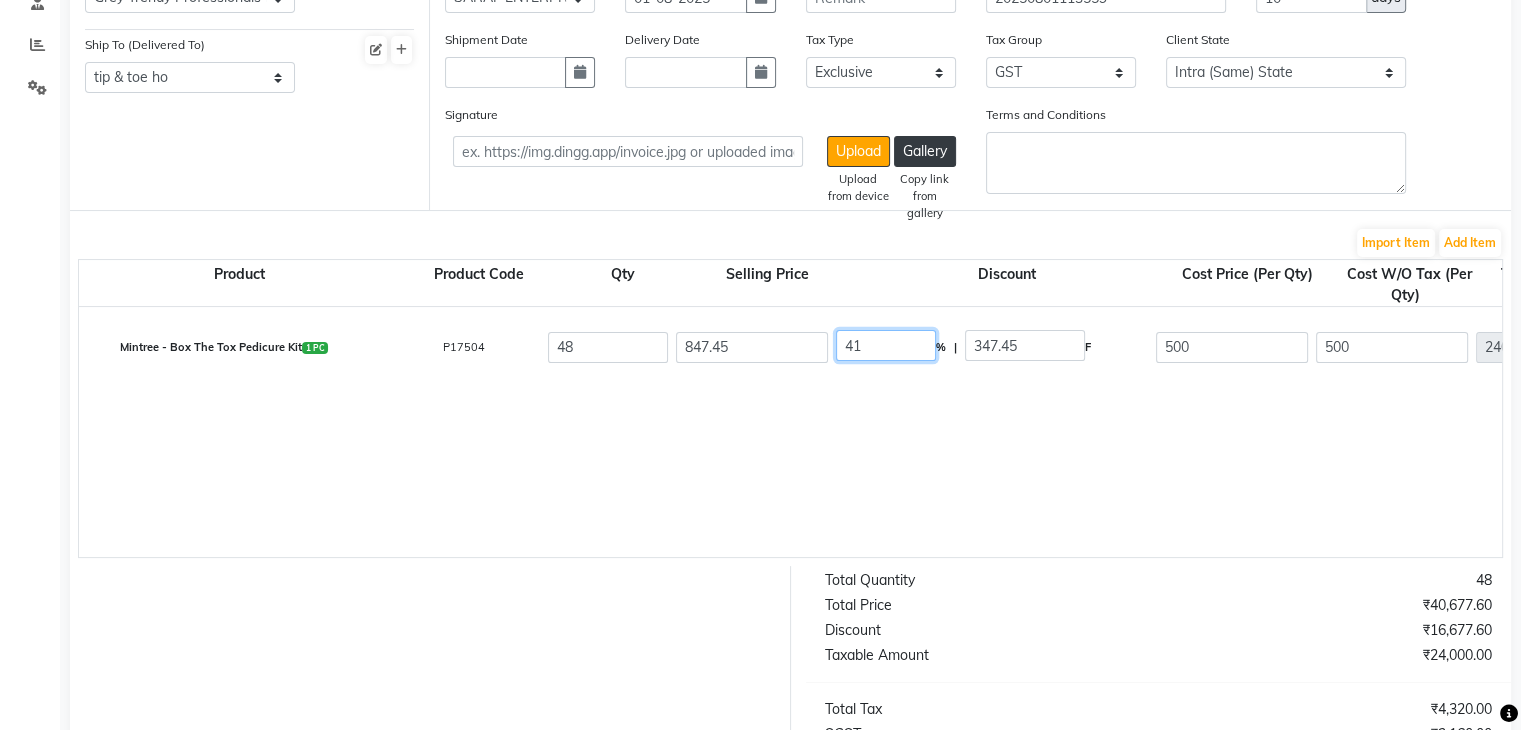 click on "41" 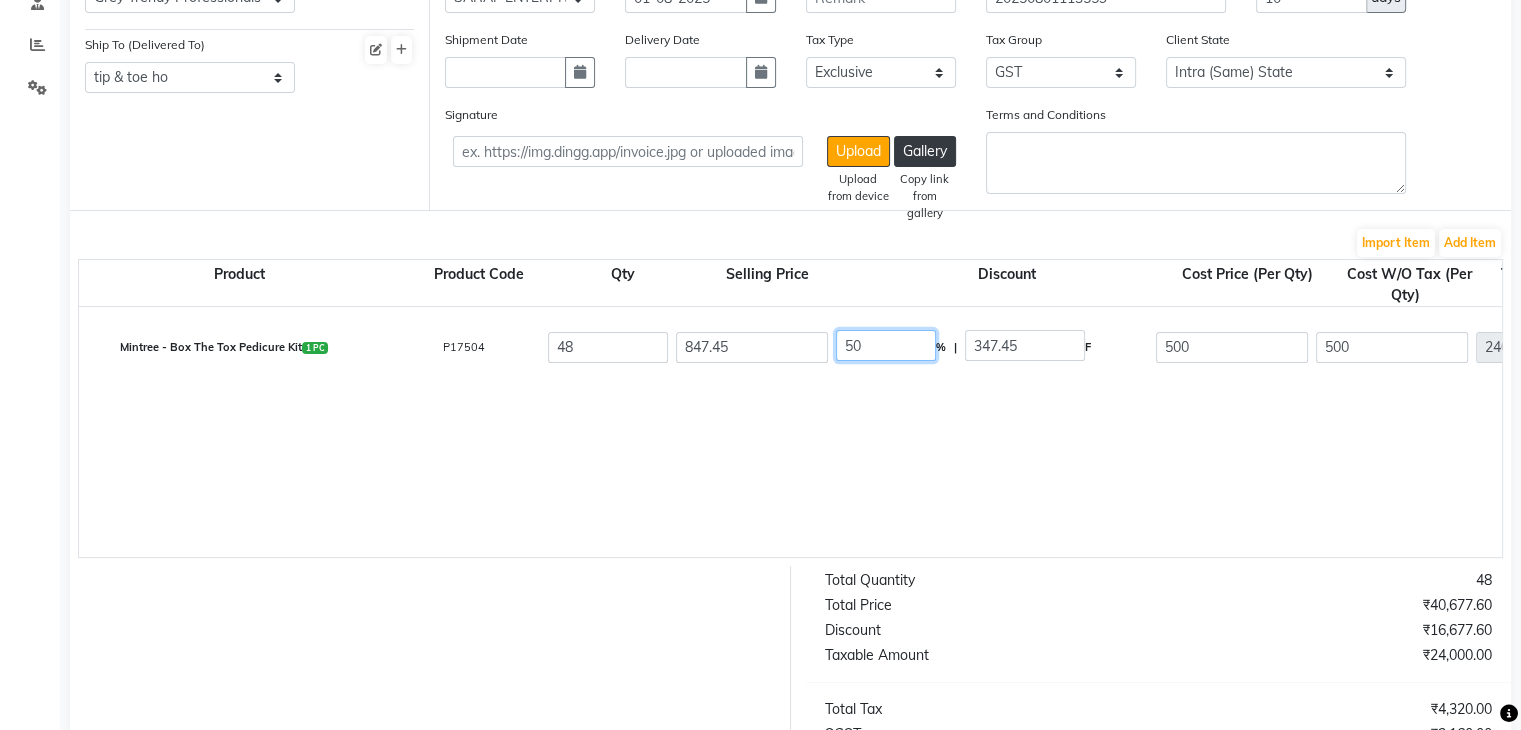 type on "50" 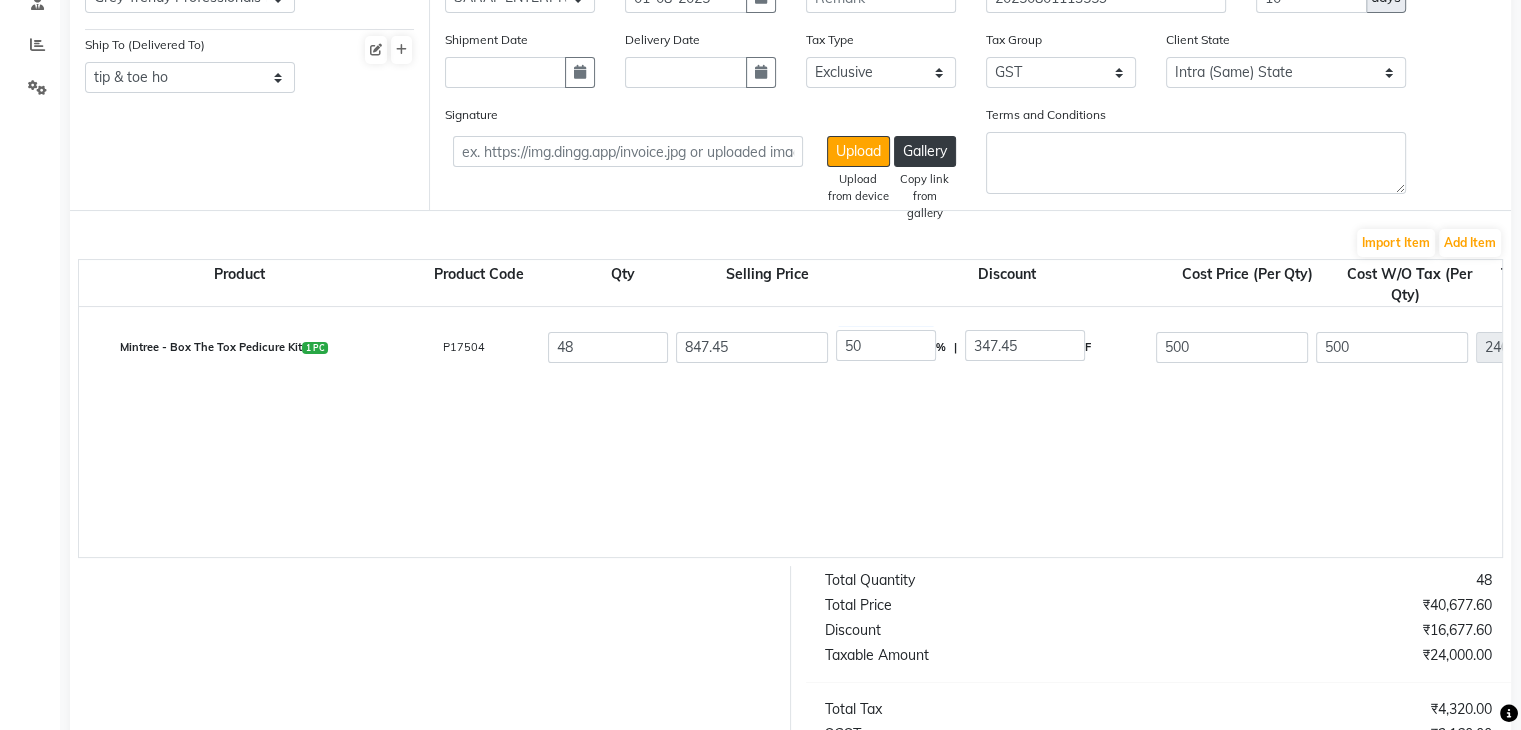 type on "423.72" 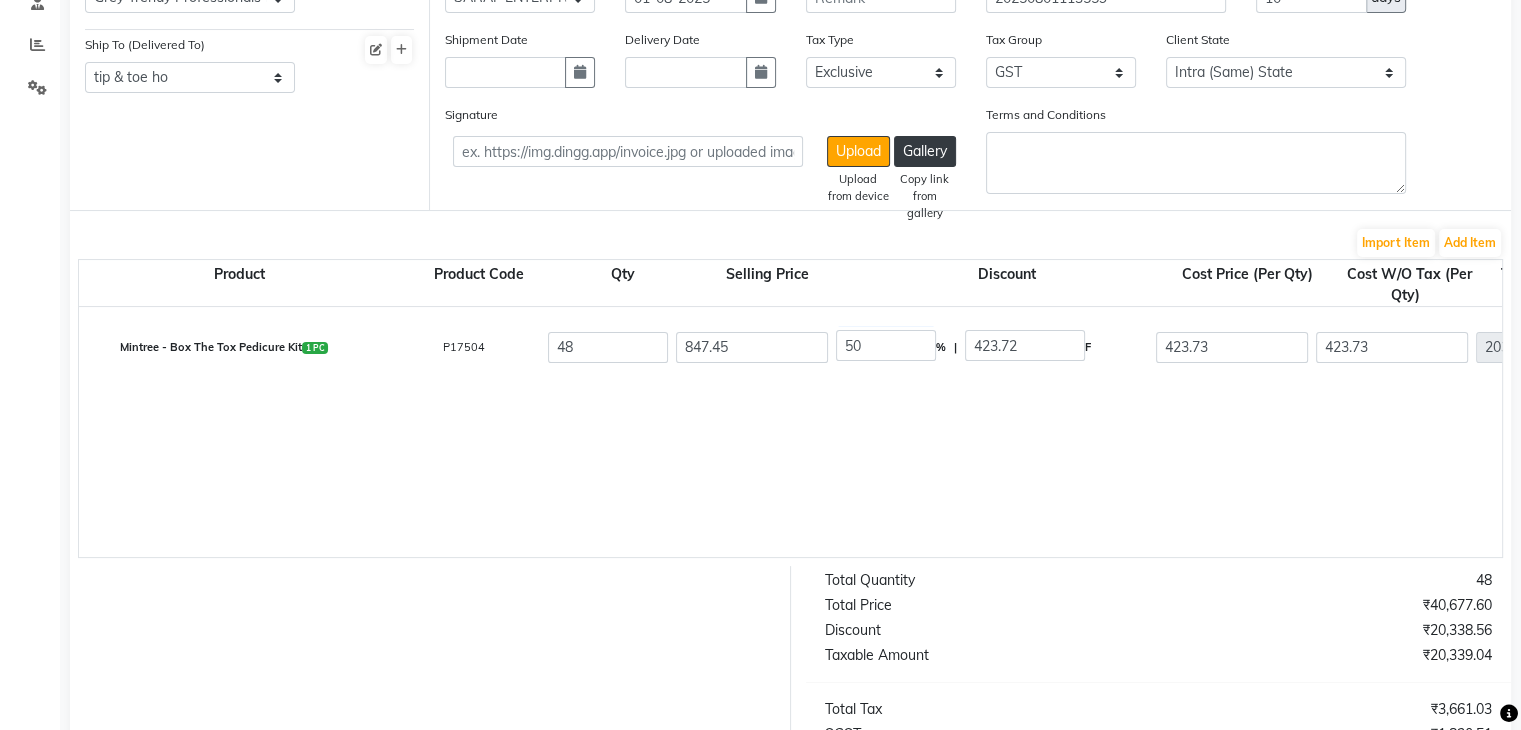 click on "Mintree - Box The Tox Pedicure Kit  1 PC  P17504  48 847.45 50 % | 423.72 F 423.73 423.73 20339.04 None GST GST GST  (18%)  3661.03 24000.07" 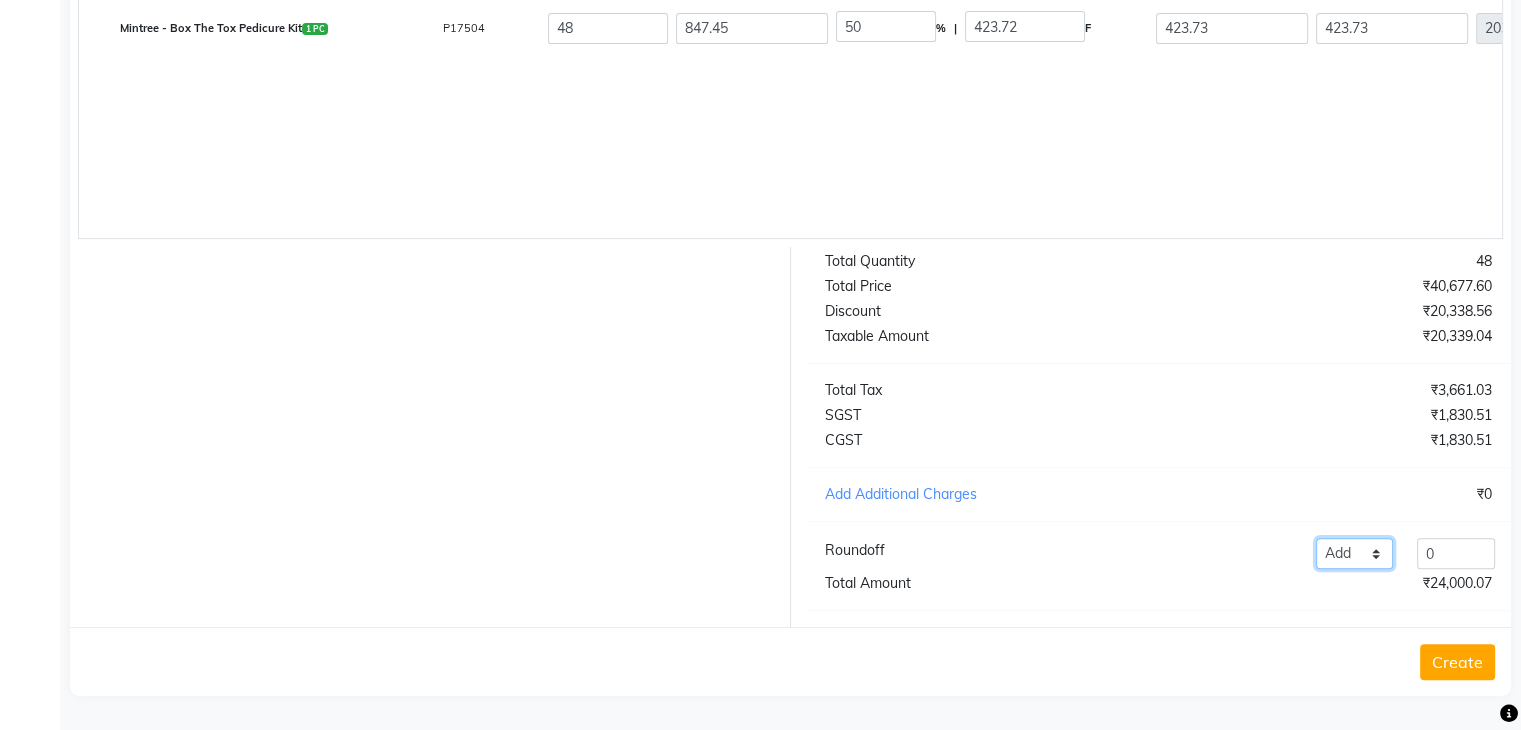 click on "Add Reduce" 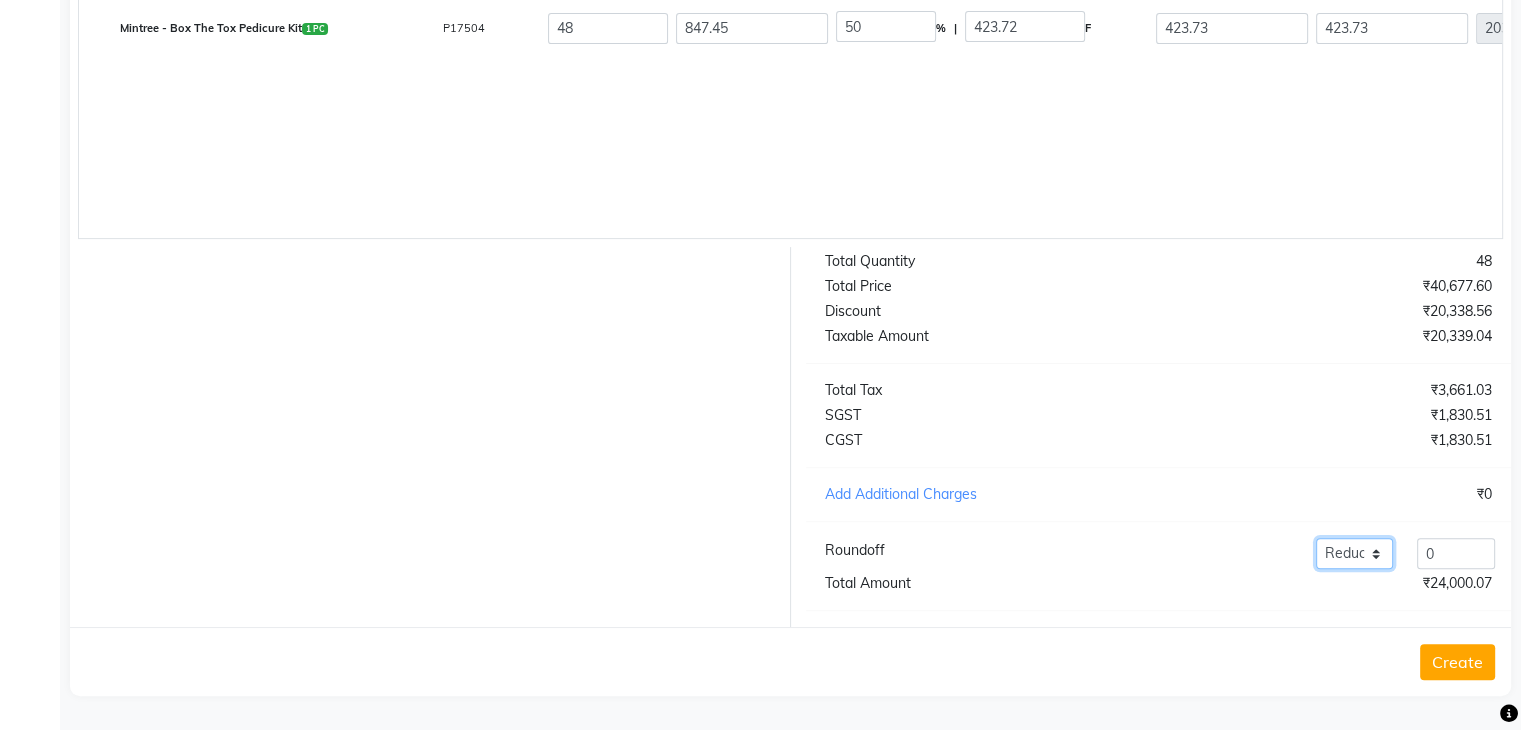 click on "Add Reduce" 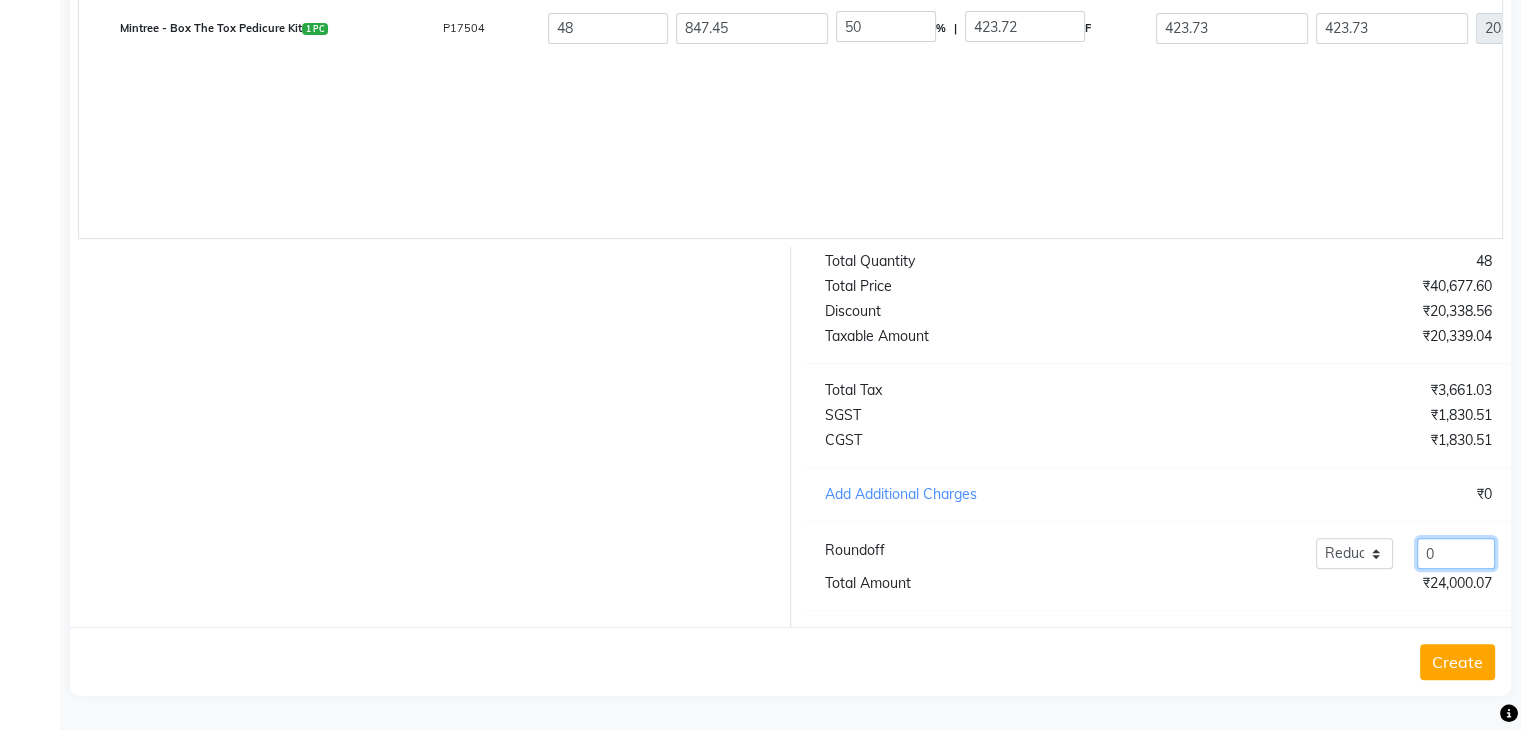 click on "0" 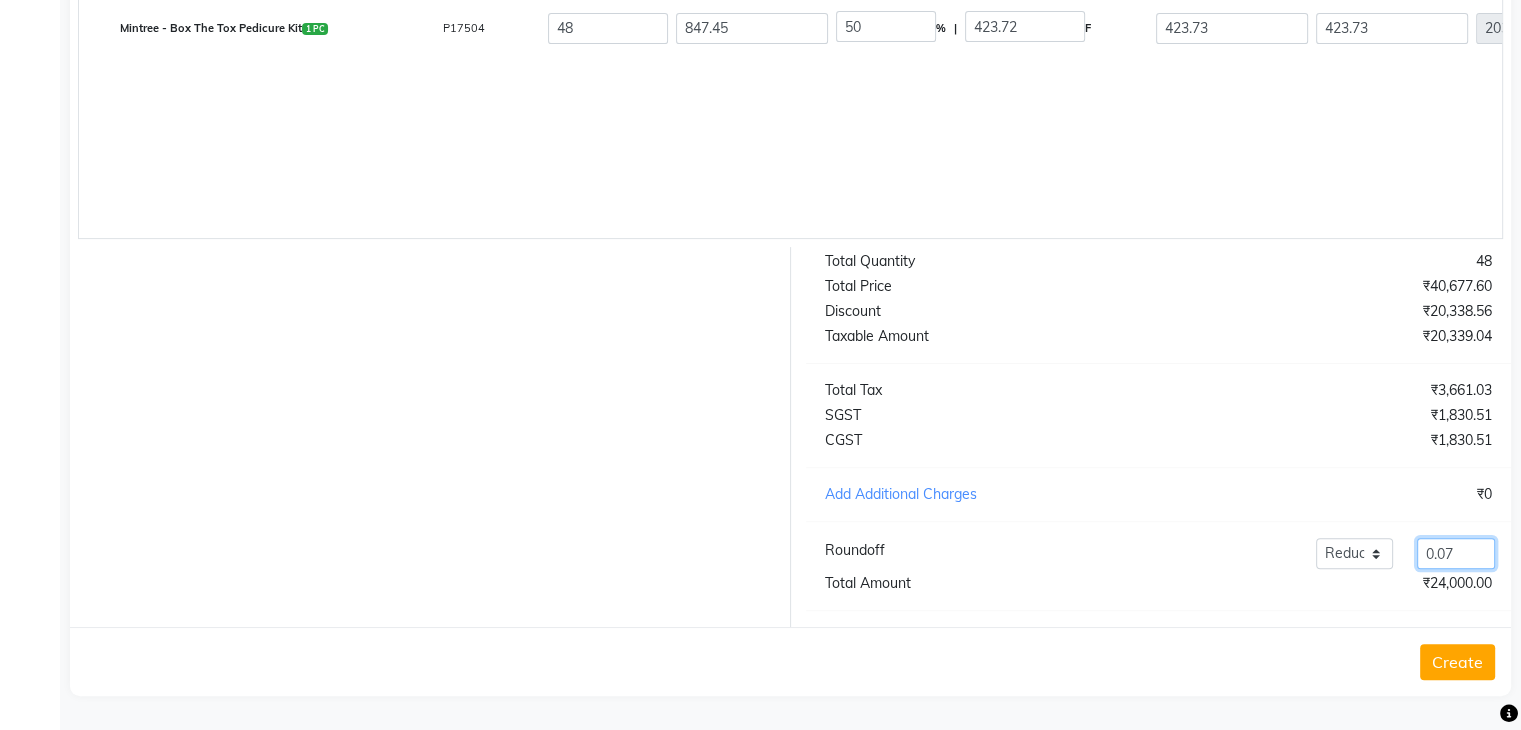 type on "0.07" 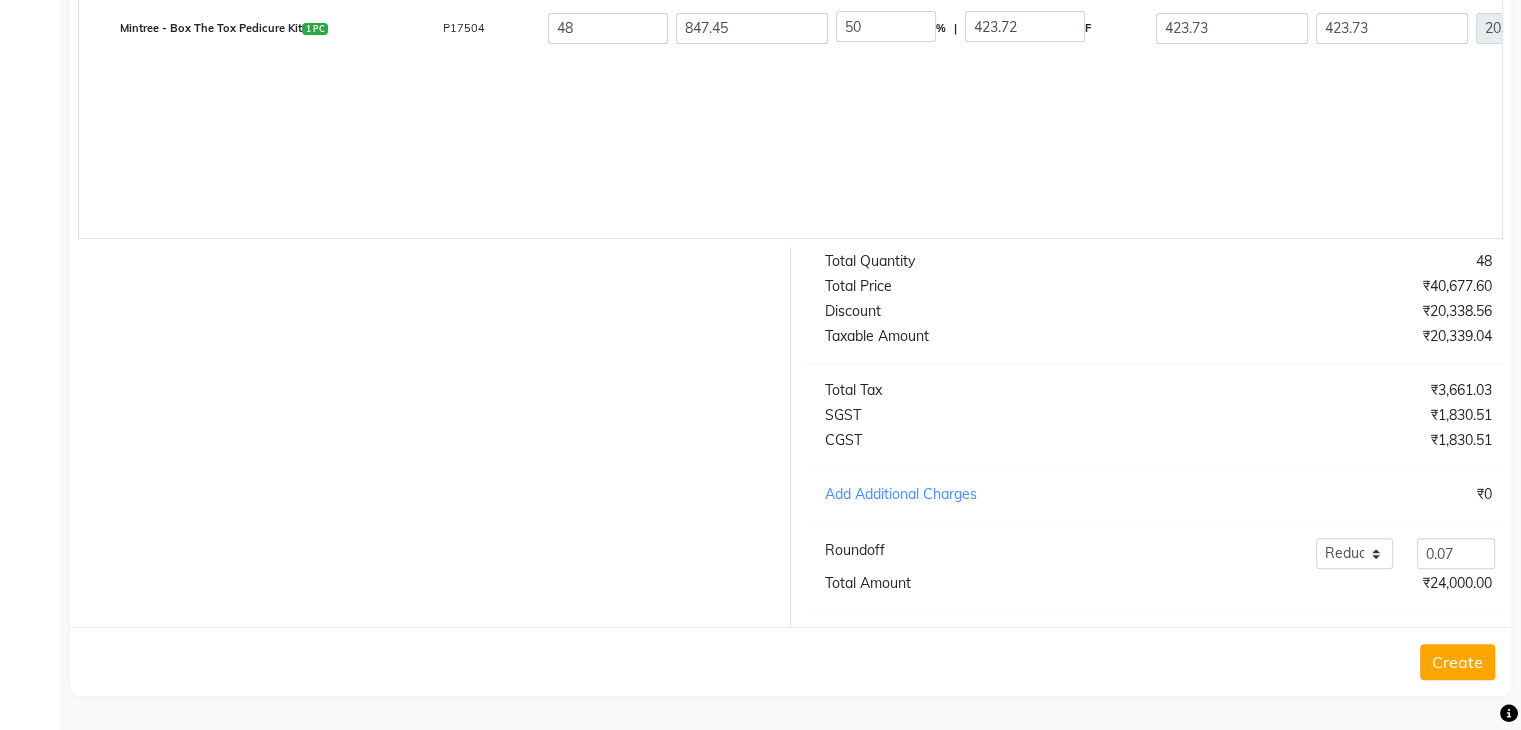click on "₹40,677.60" 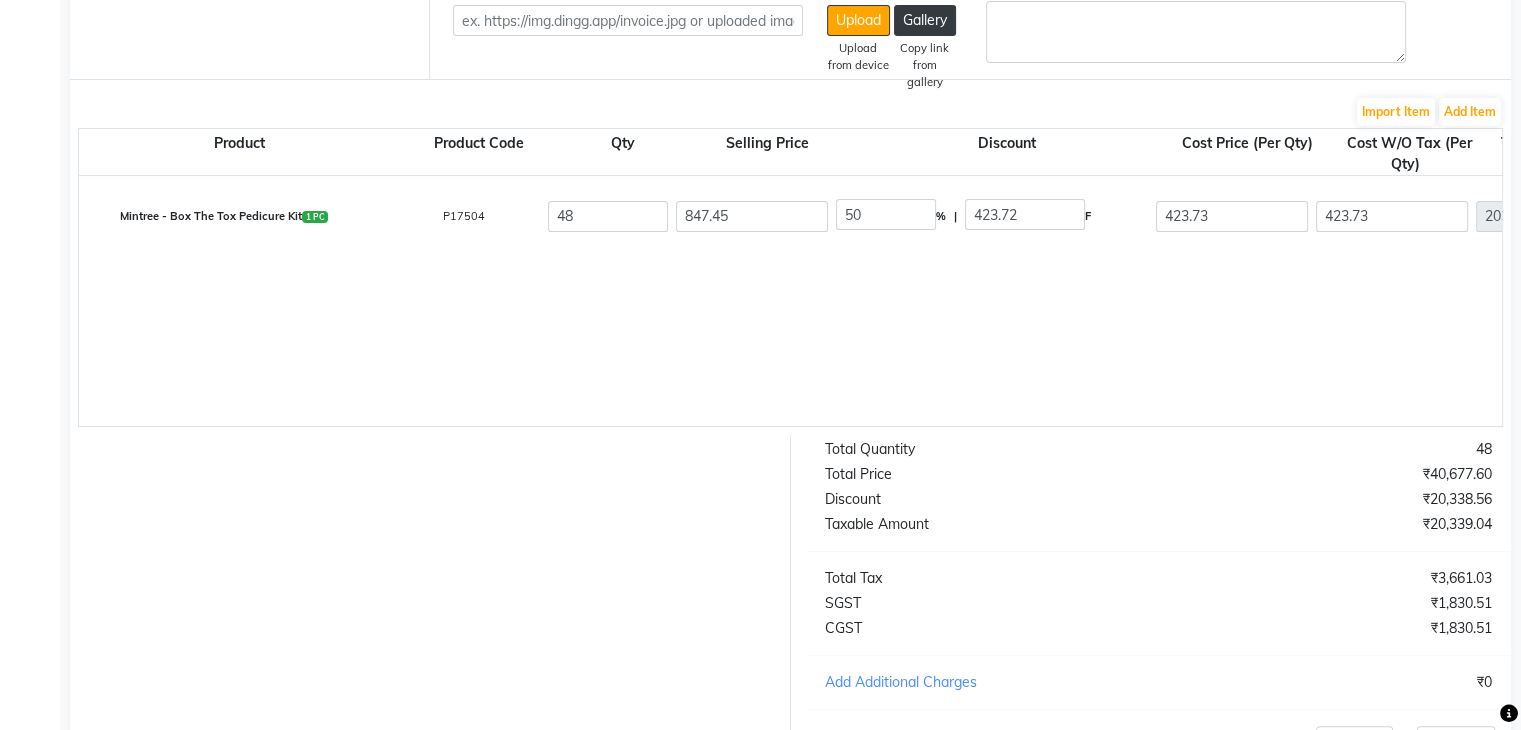 scroll, scrollTop: 362, scrollLeft: 0, axis: vertical 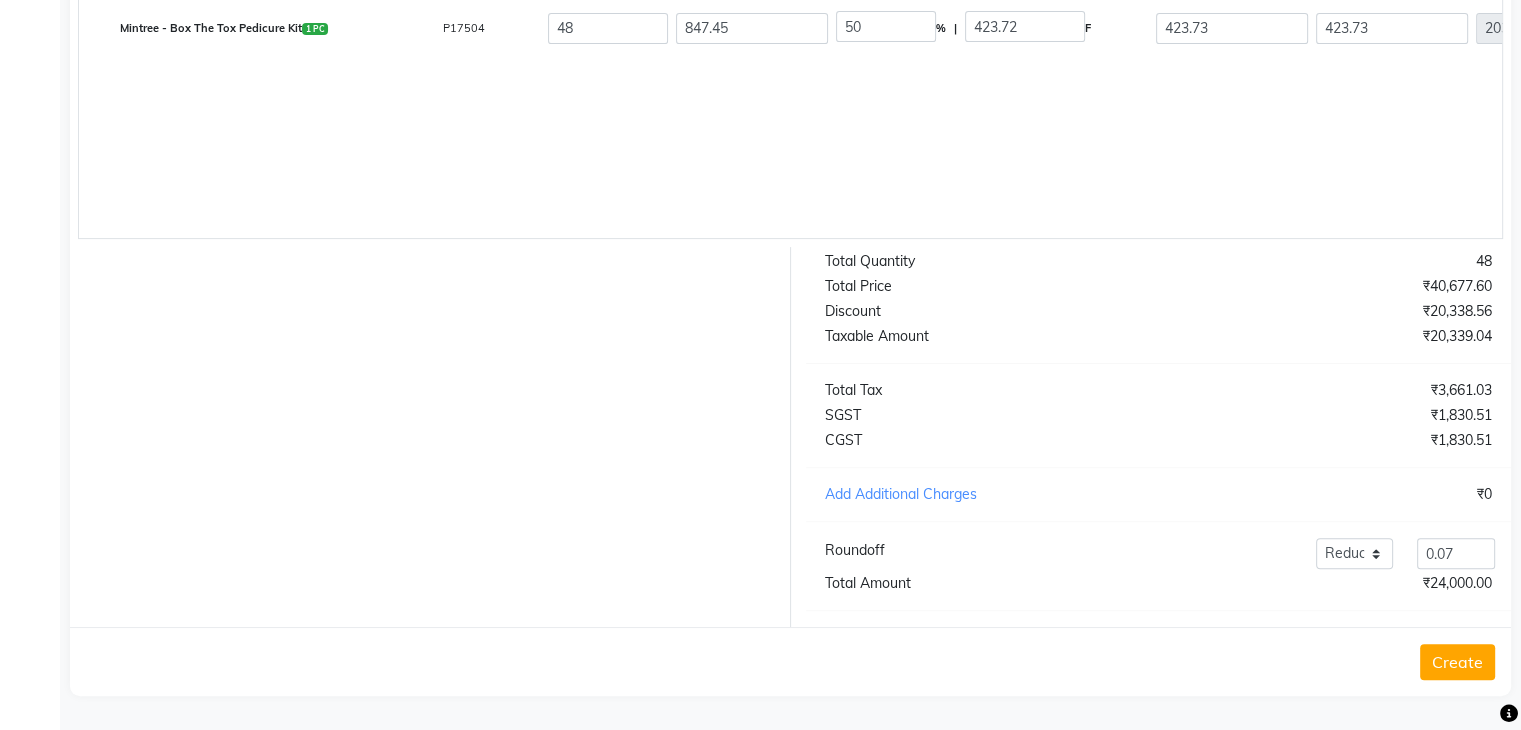 click on "Create" 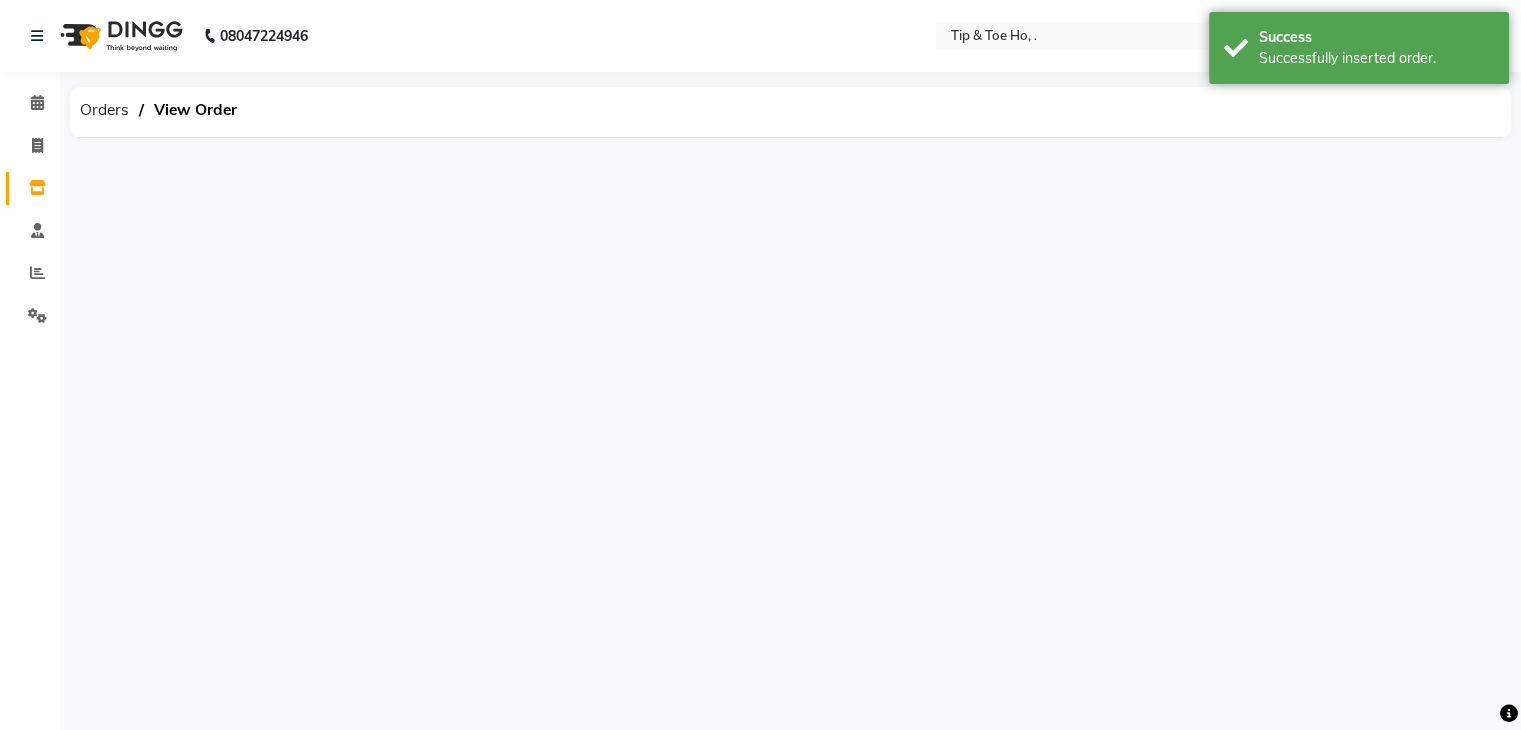 scroll, scrollTop: 0, scrollLeft: 0, axis: both 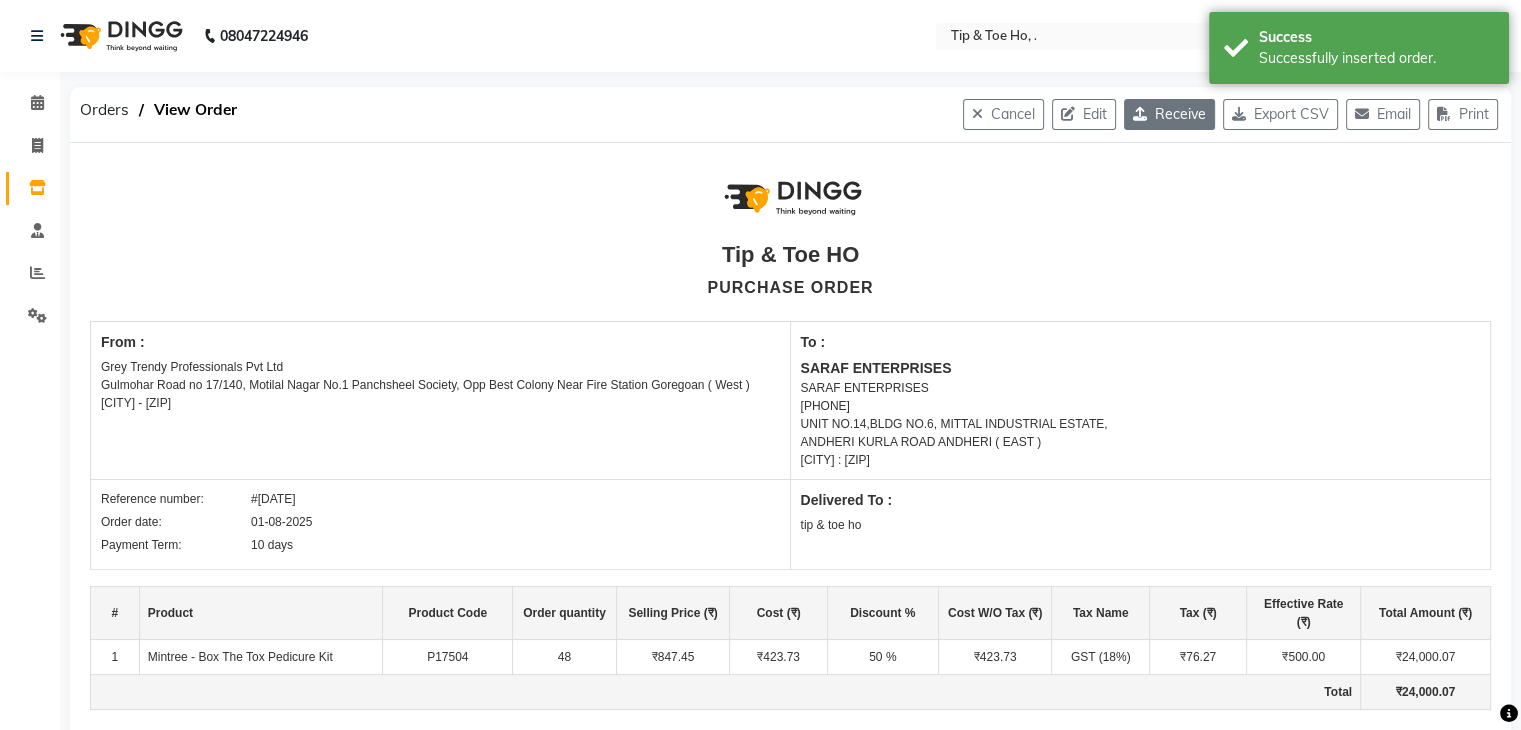 click on "Receive" 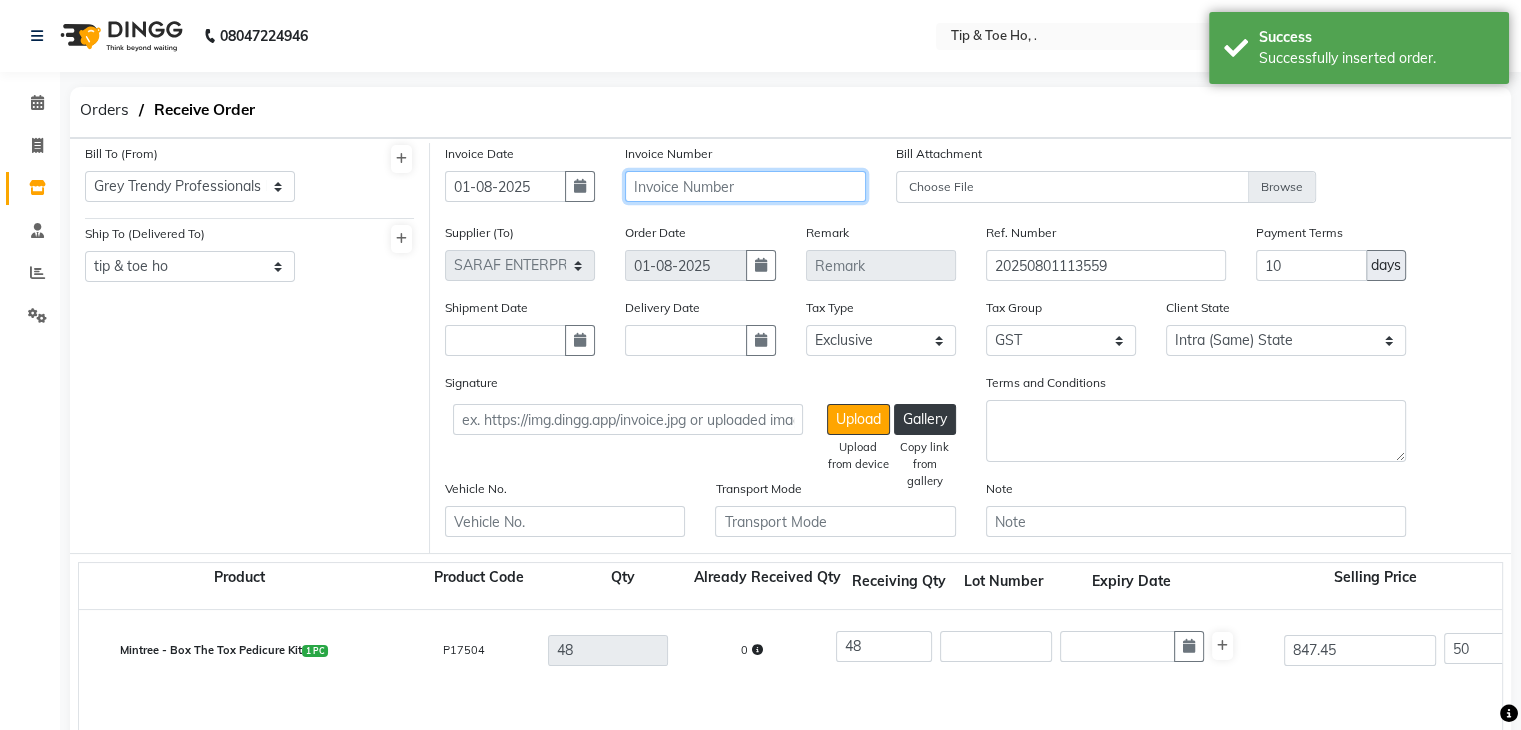 click 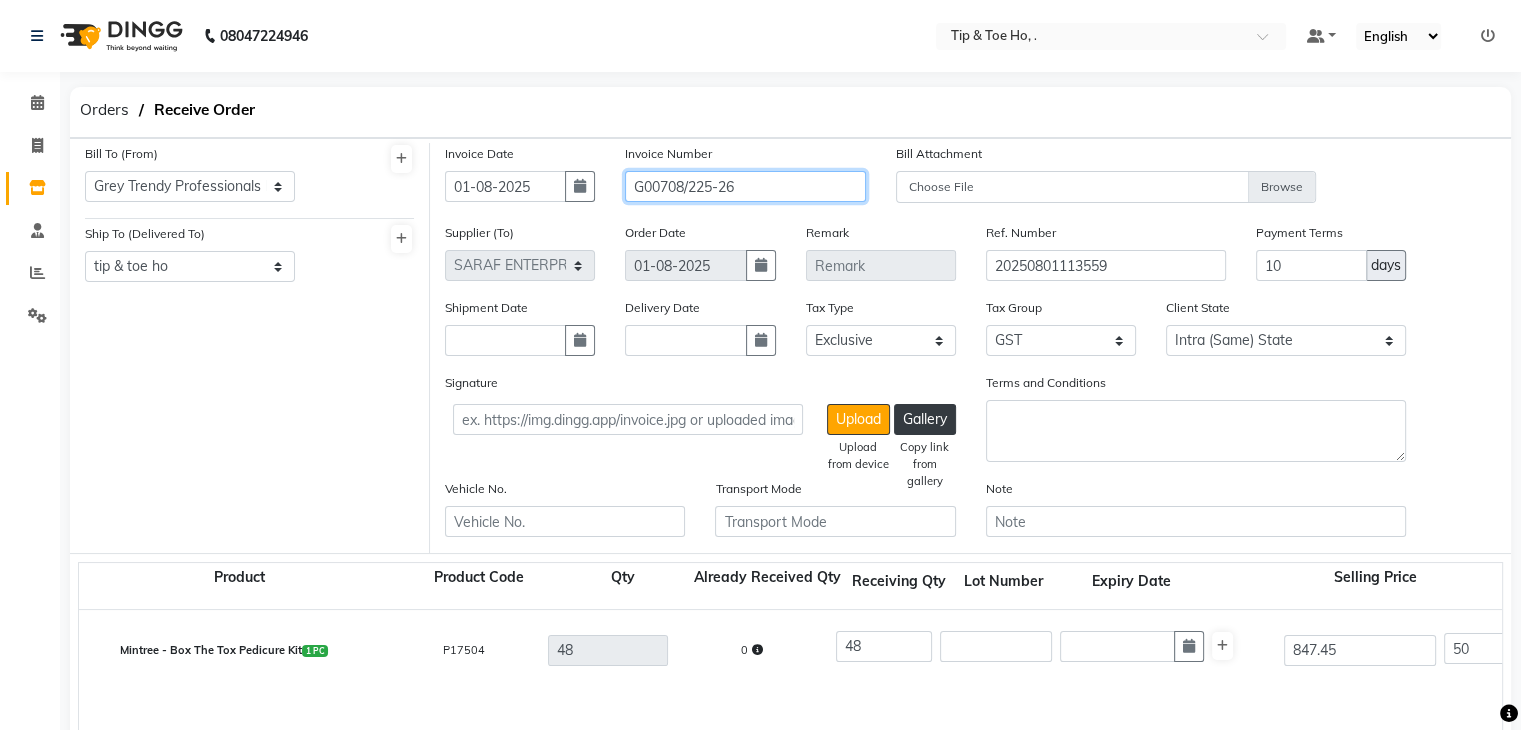 click on "G00708/225-26" 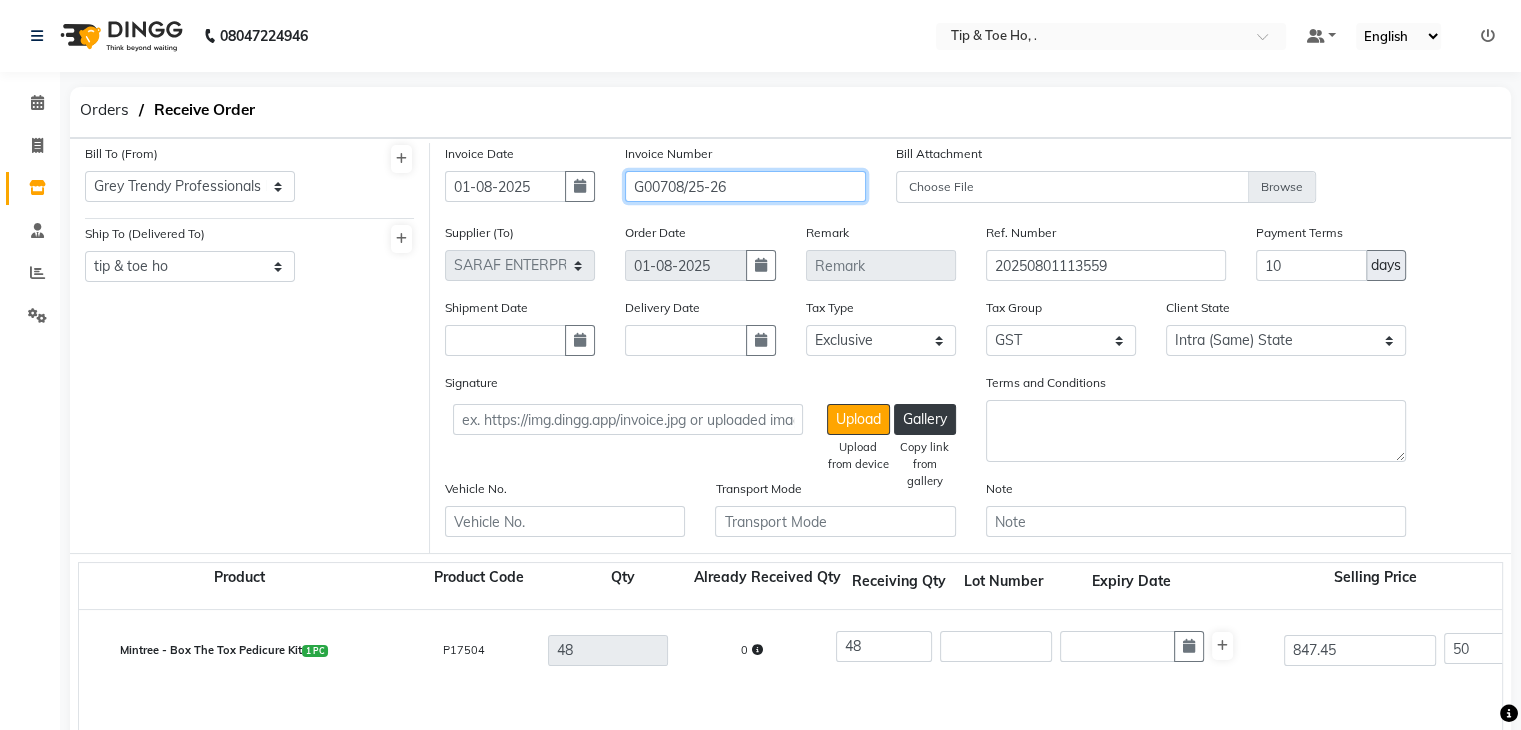 type on "G00708/25-26" 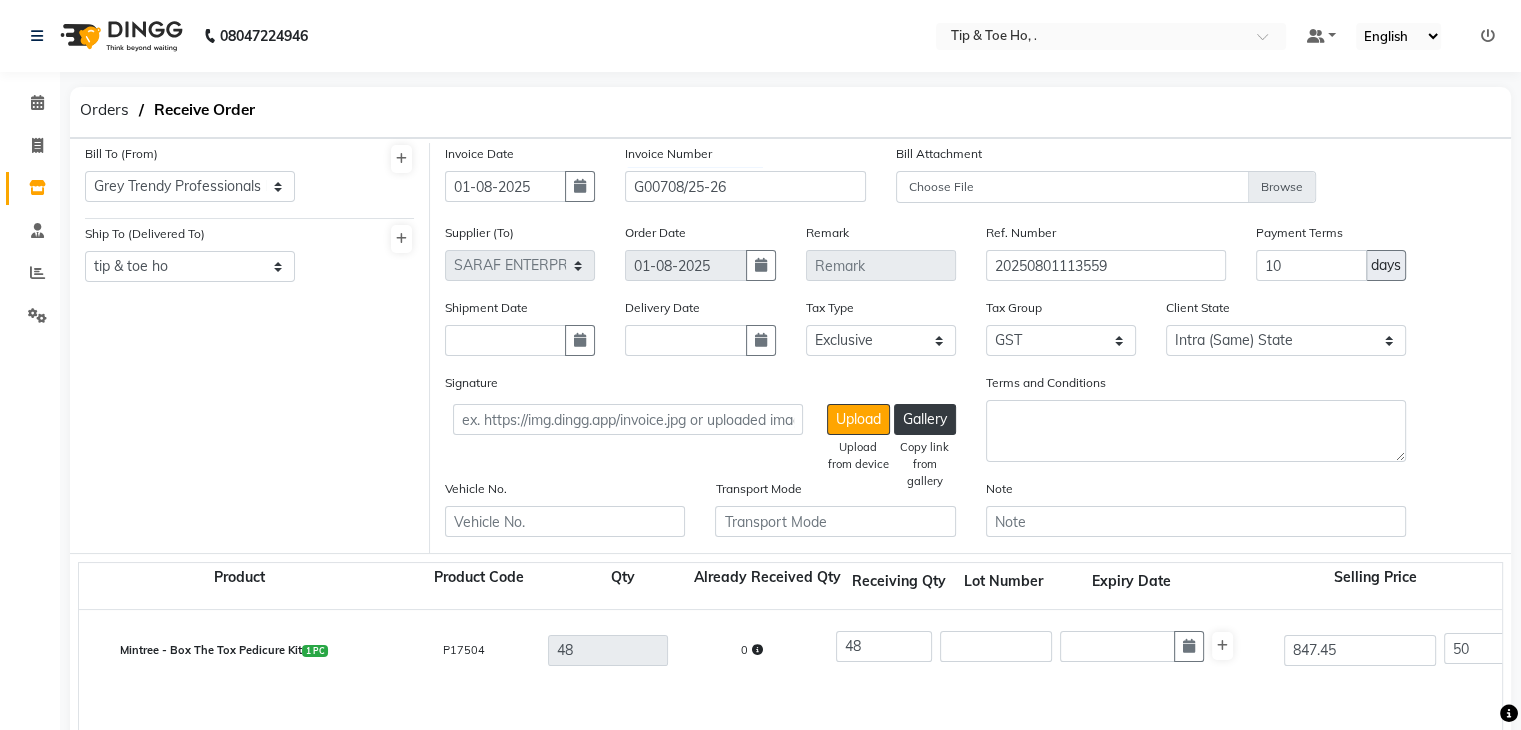 click on "Bill Attachment Choose File" 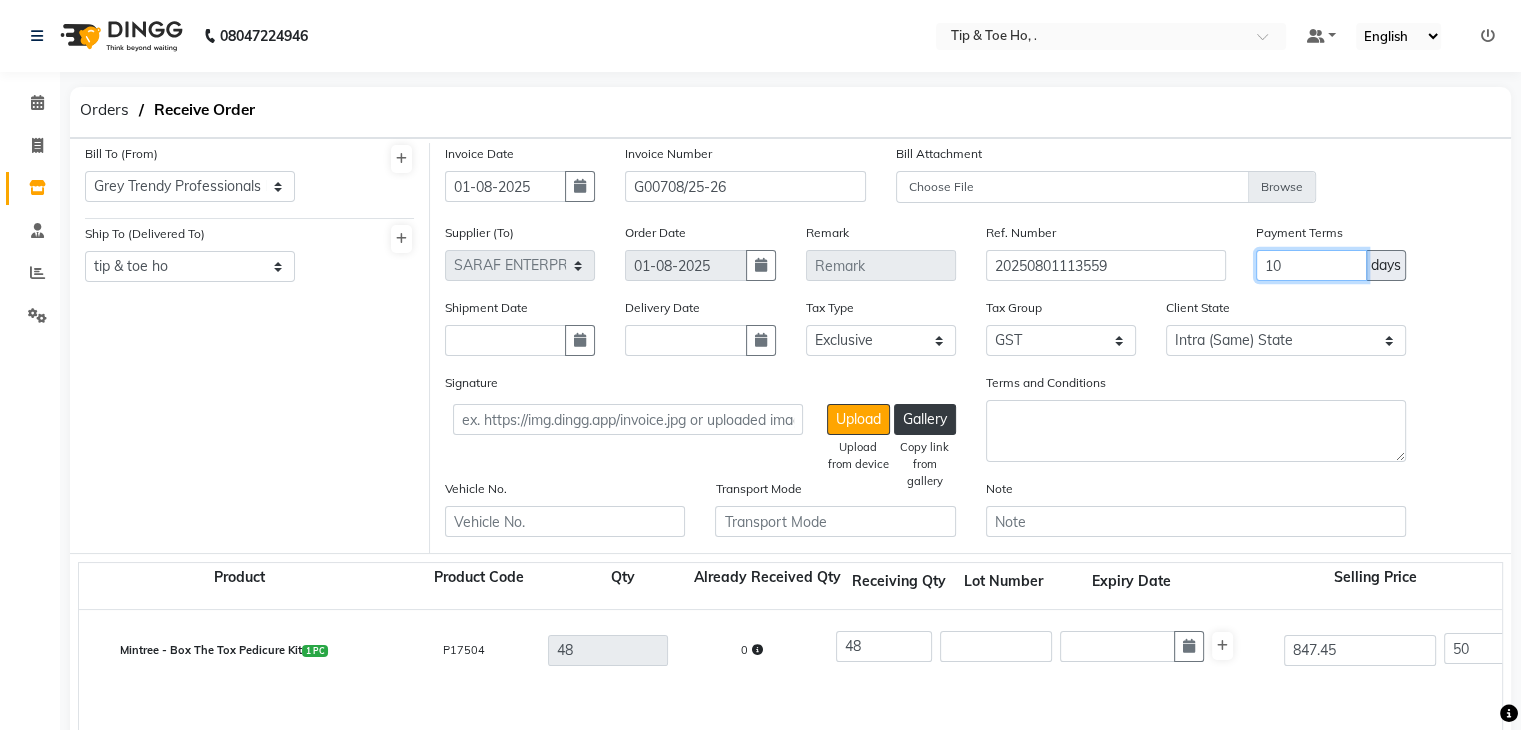 click on "10" 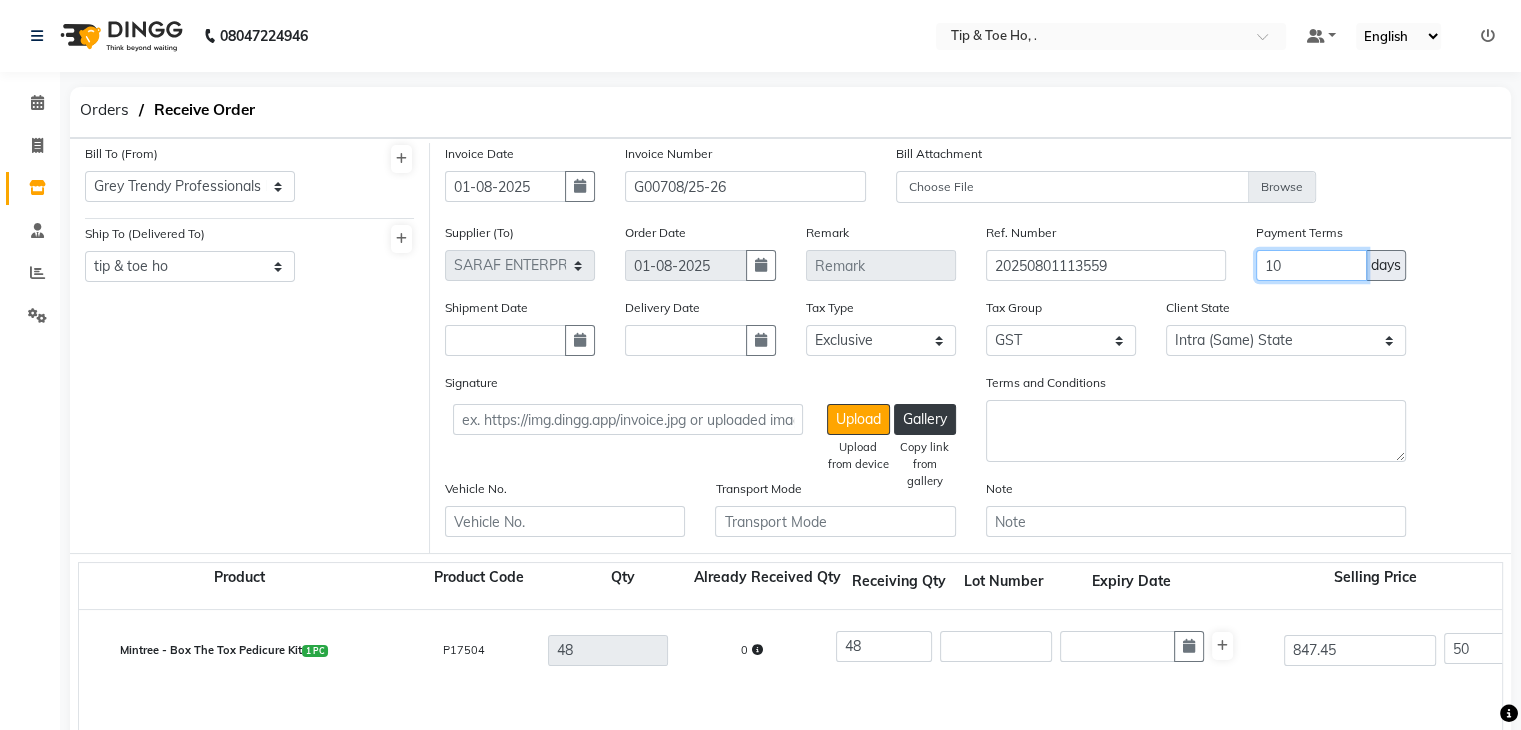 click on "10" 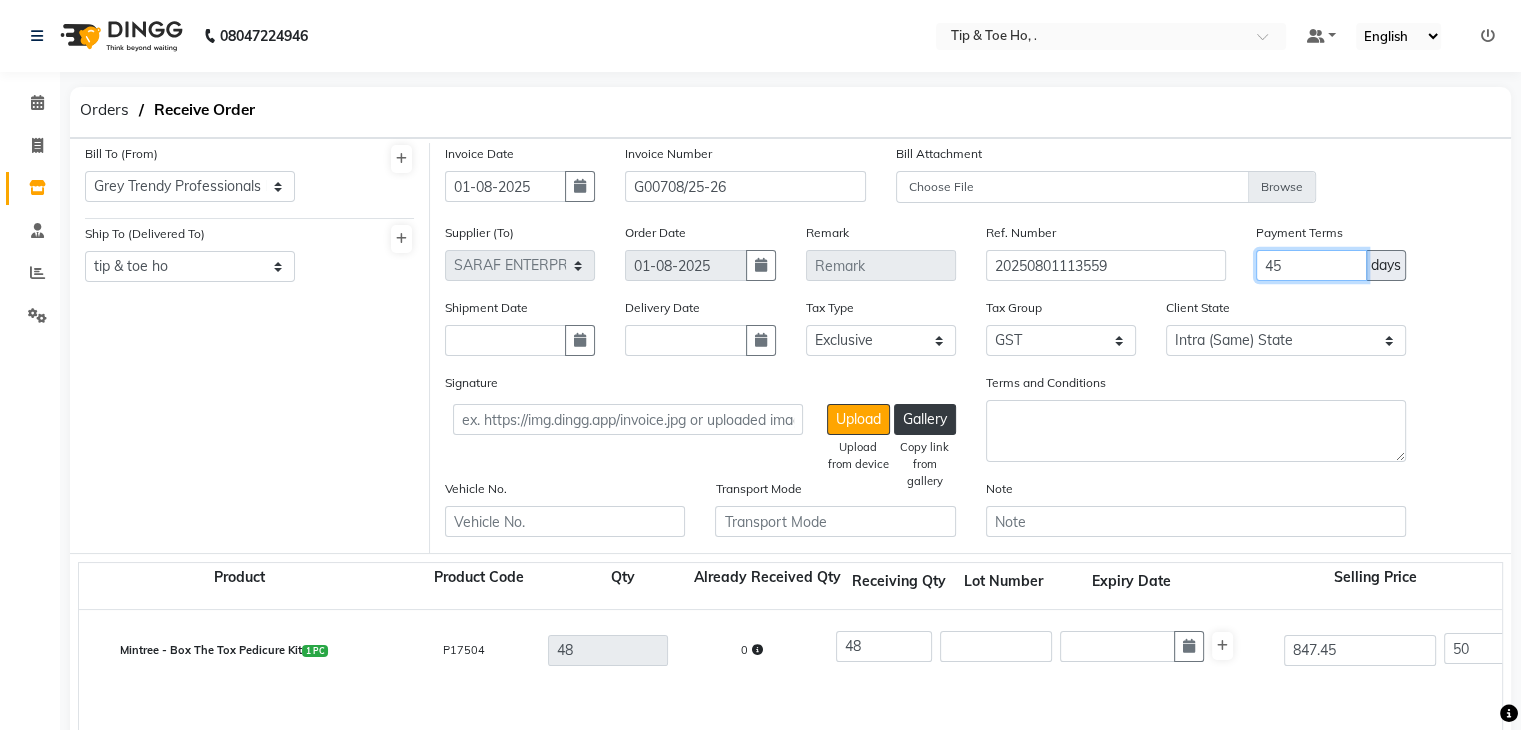 type on "45" 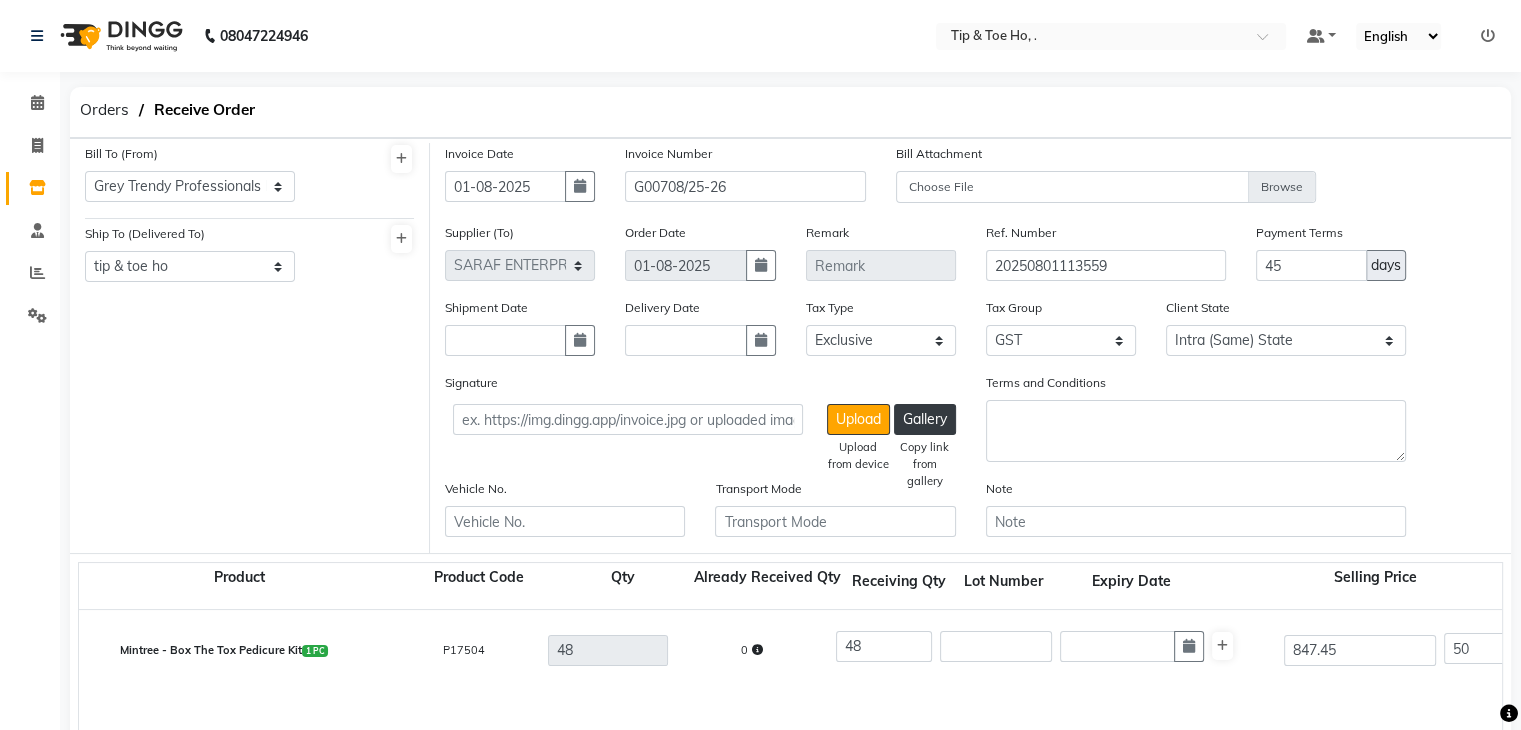 click on "Shipment Date Delivery Date Tax Type Select Inclusive Exclusive Tax Group None GST GST GST Client State Intra (Same) State Inter (Other) State" 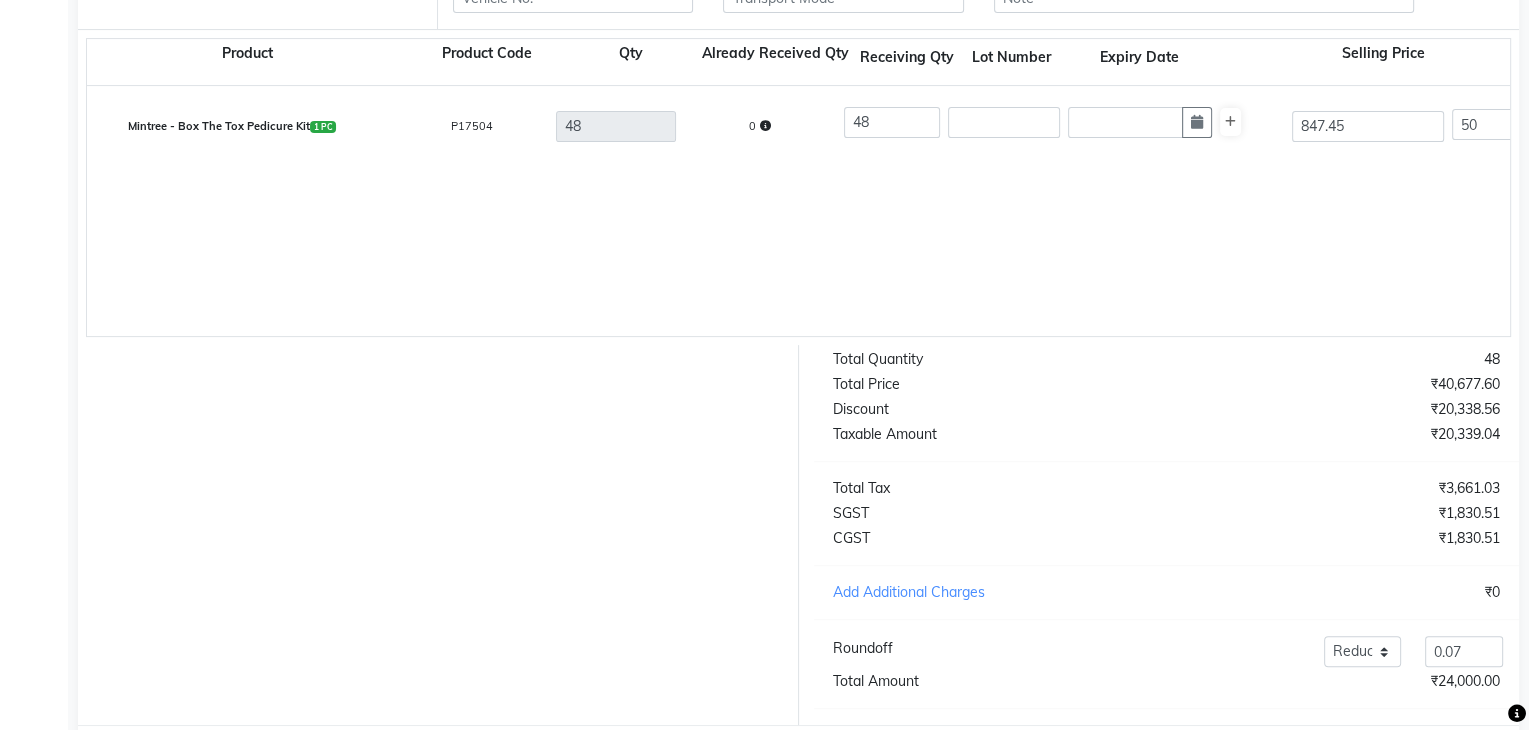 scroll, scrollTop: 641, scrollLeft: 0, axis: vertical 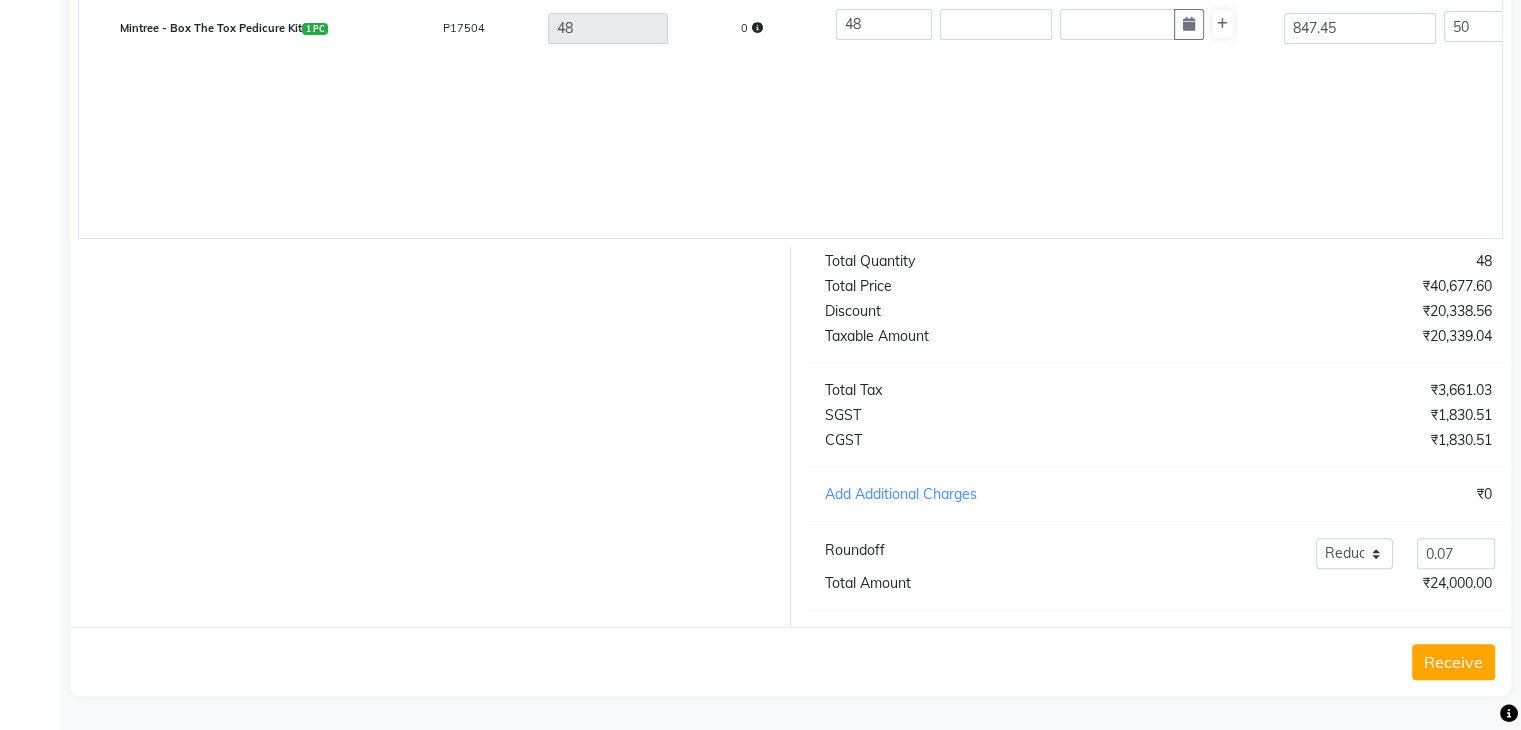 click on "Receive" 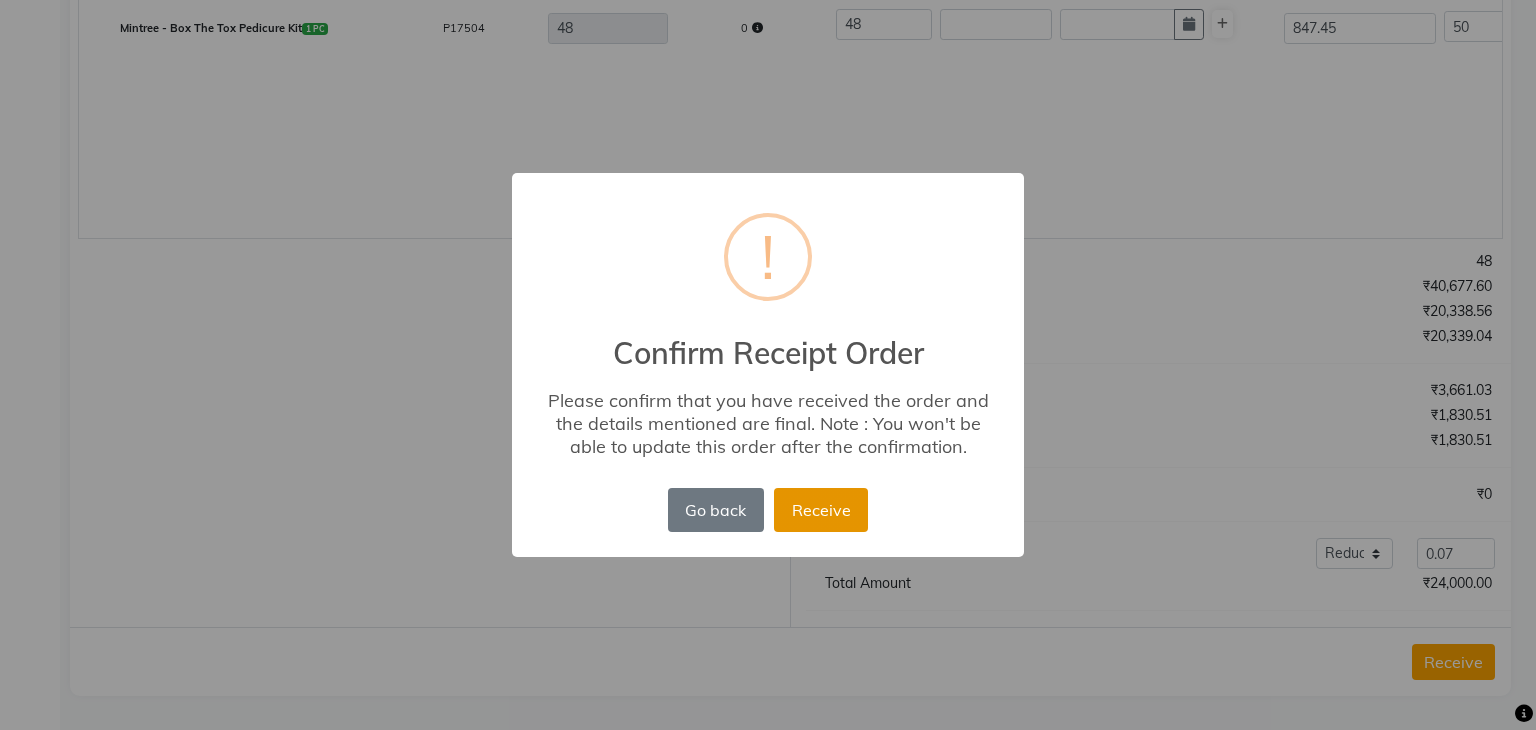 click on "Receive" at bounding box center [821, 510] 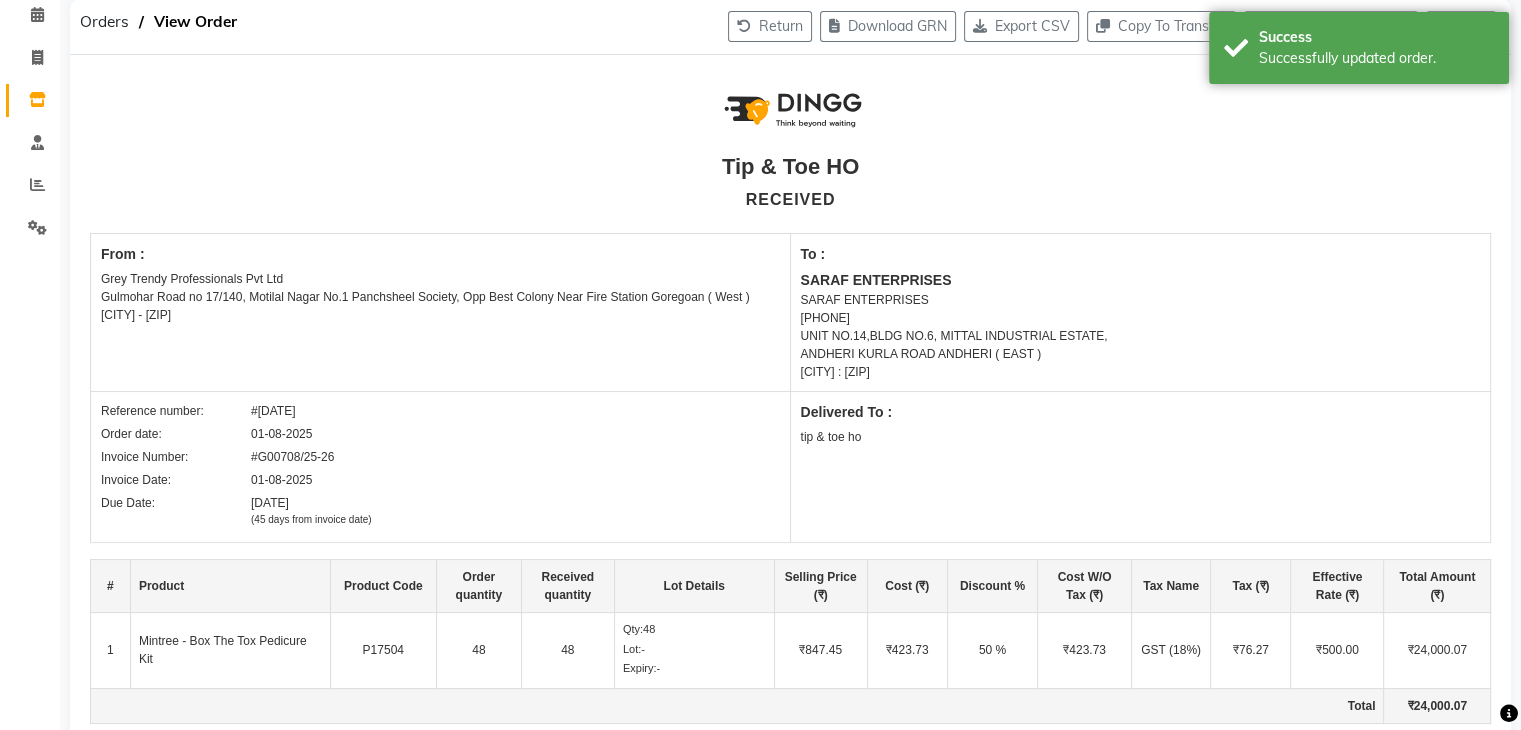 scroll, scrollTop: 0, scrollLeft: 0, axis: both 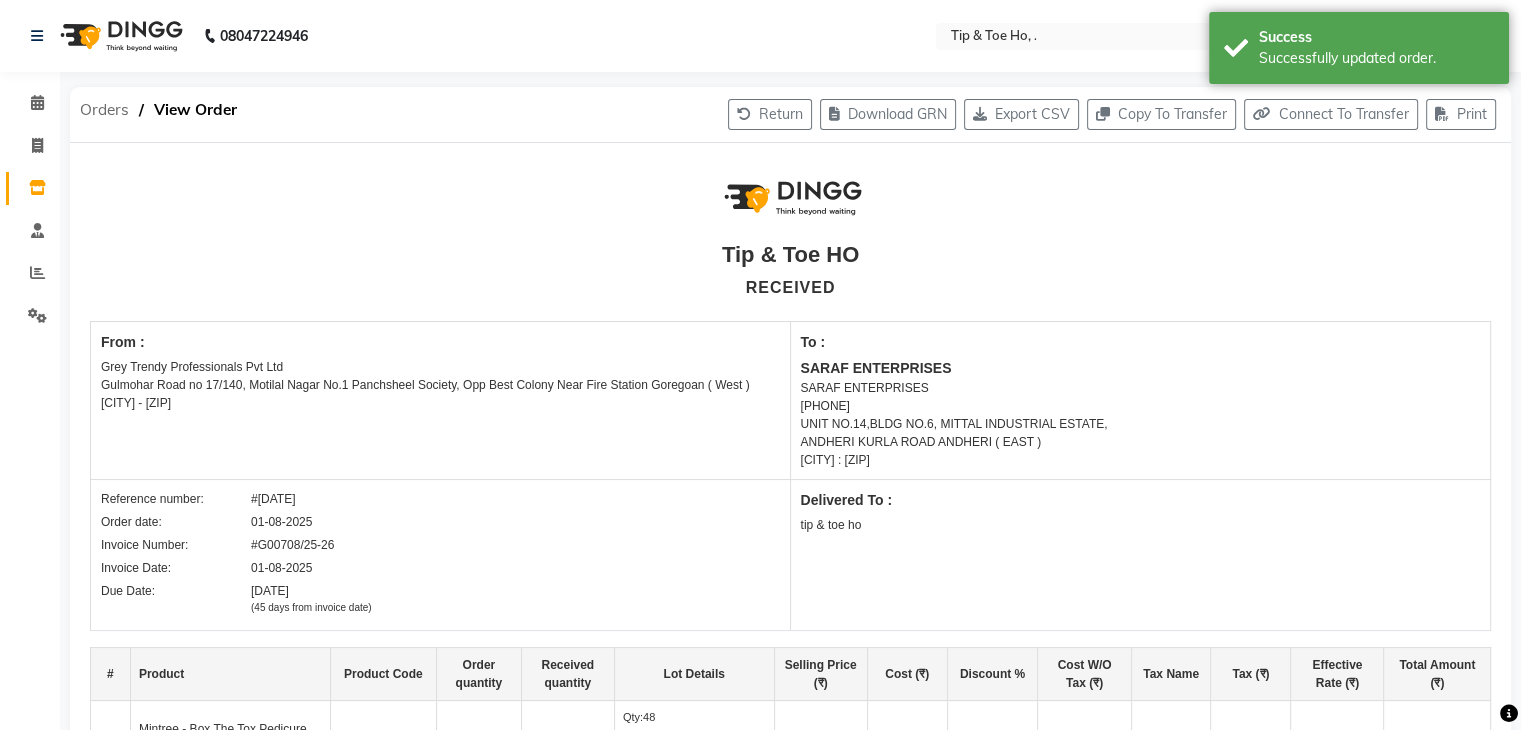 click on "Orders" 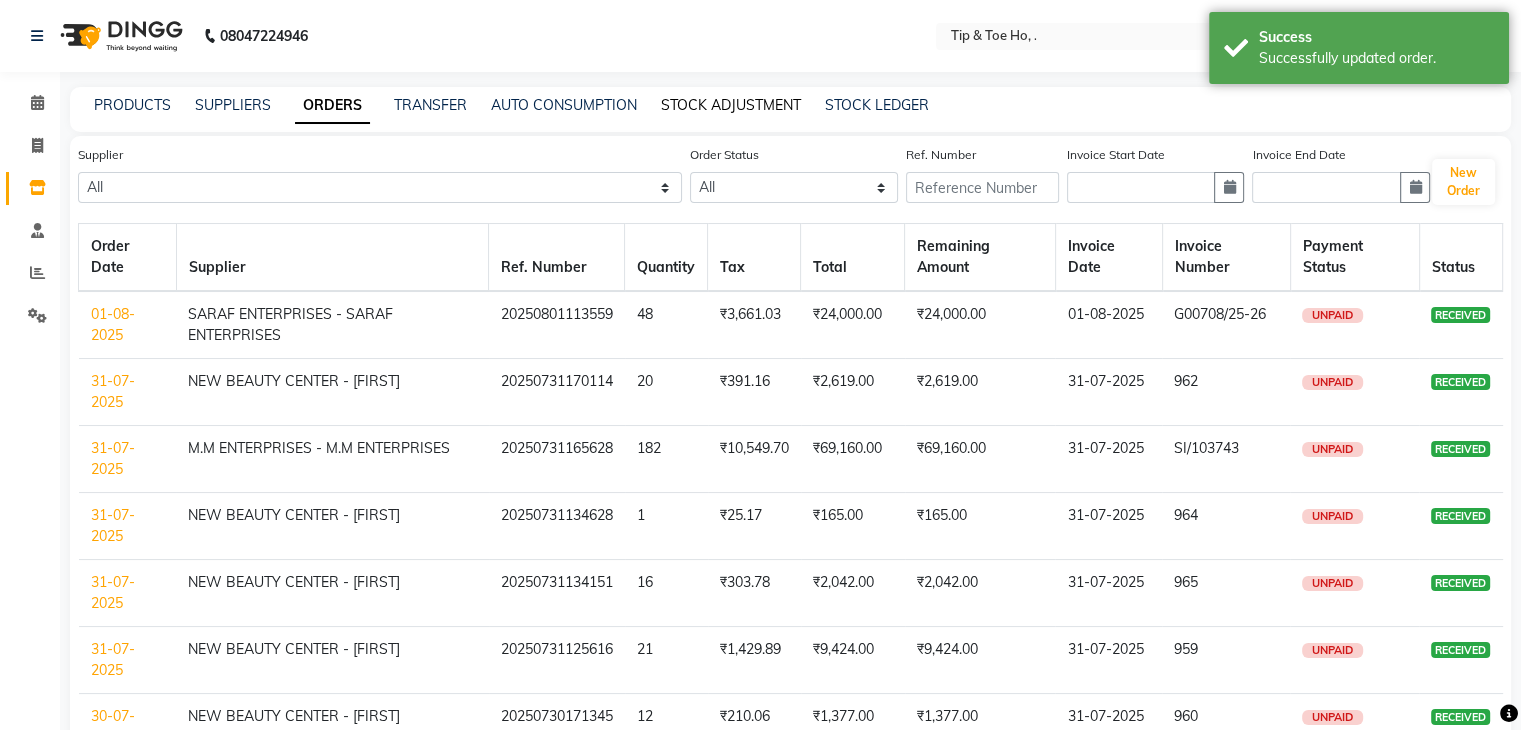 click on "STOCK ADJUSTMENT" 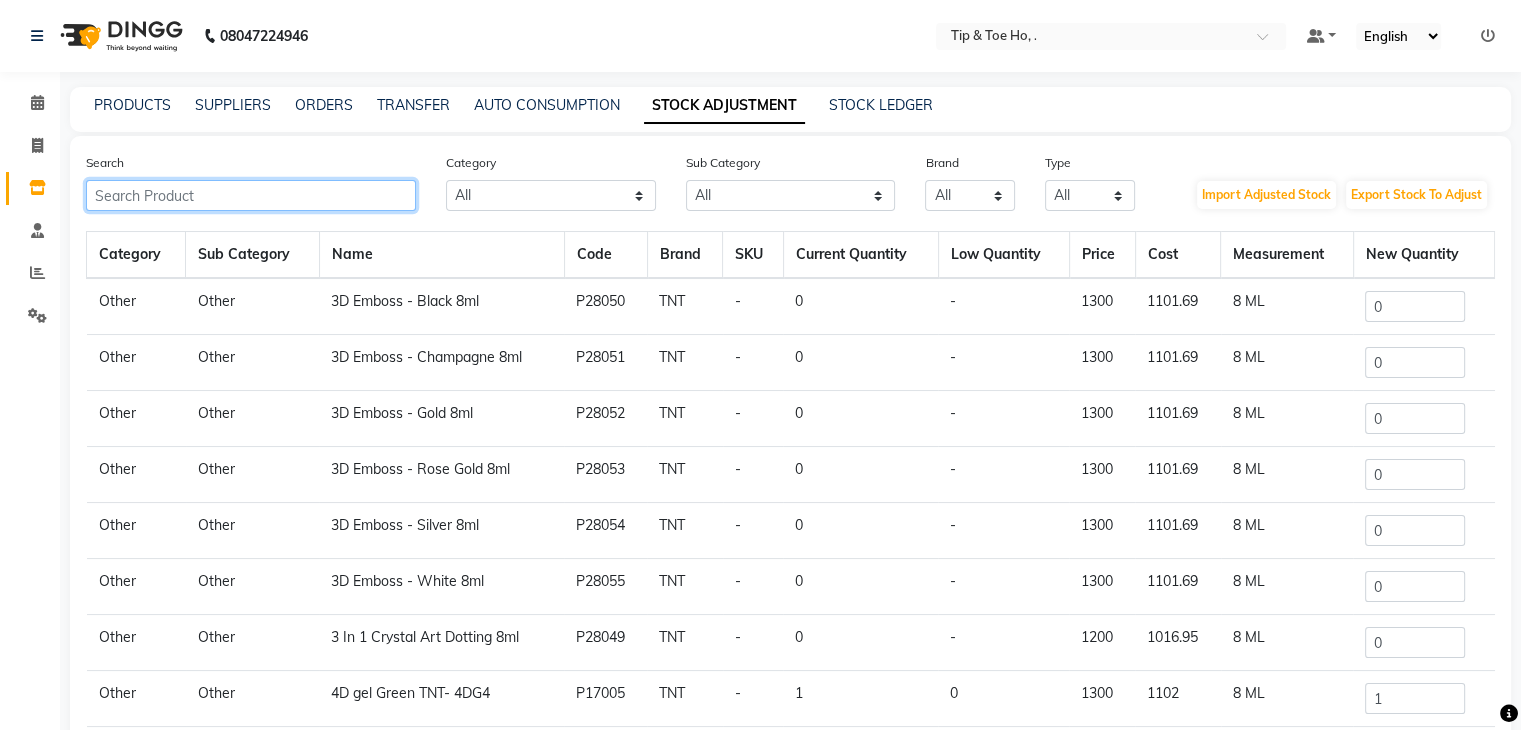 click 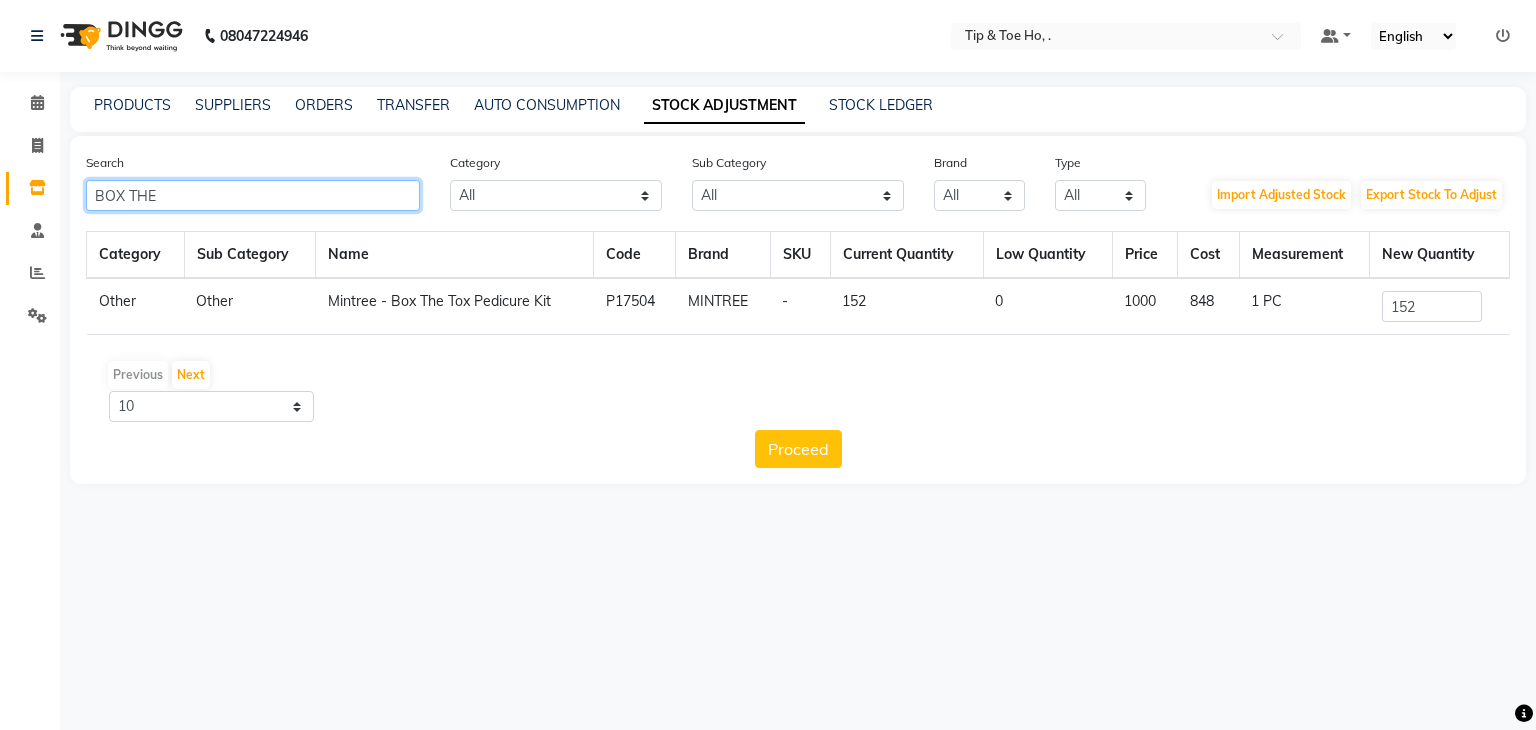type on "BOX THE" 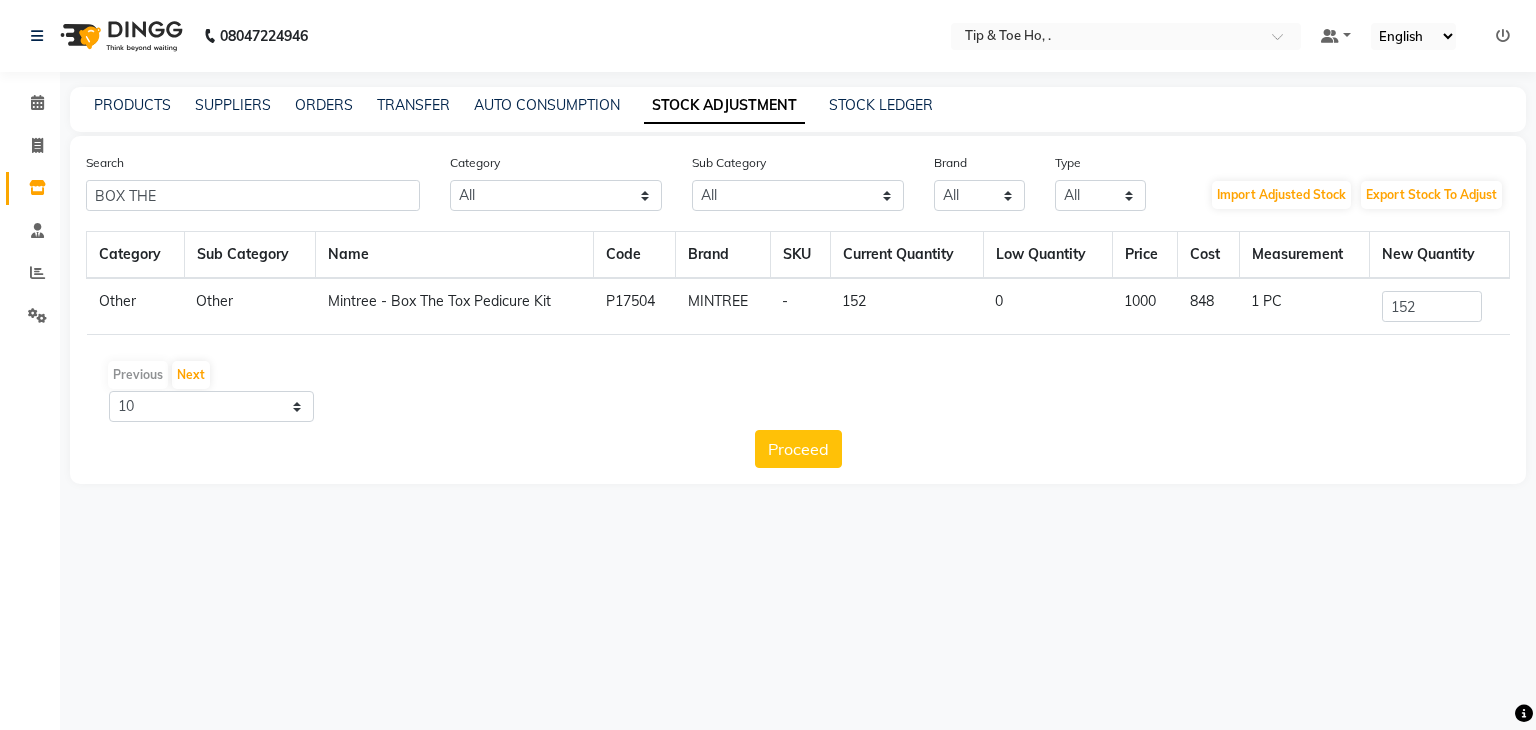 click on "152" 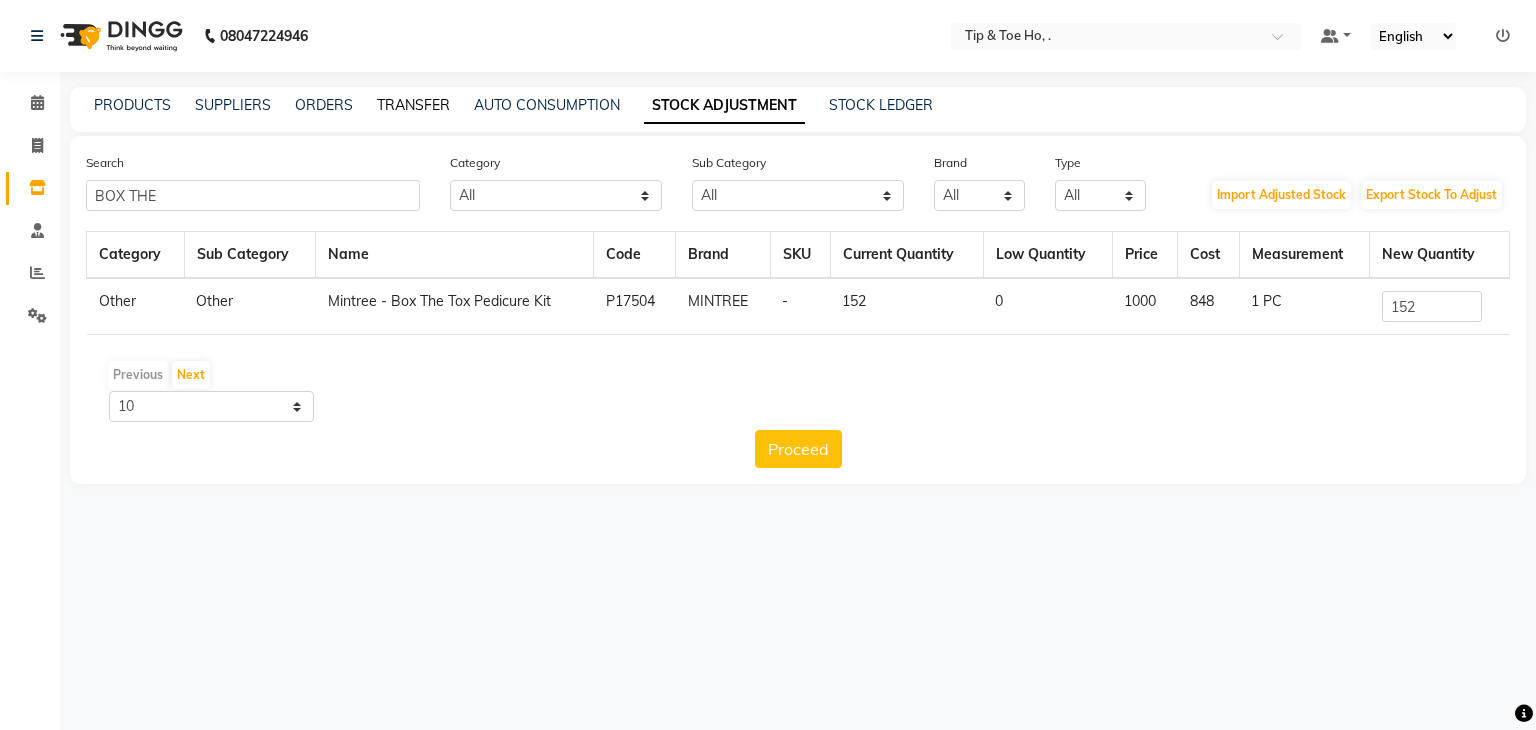 click on "TRANSFER" 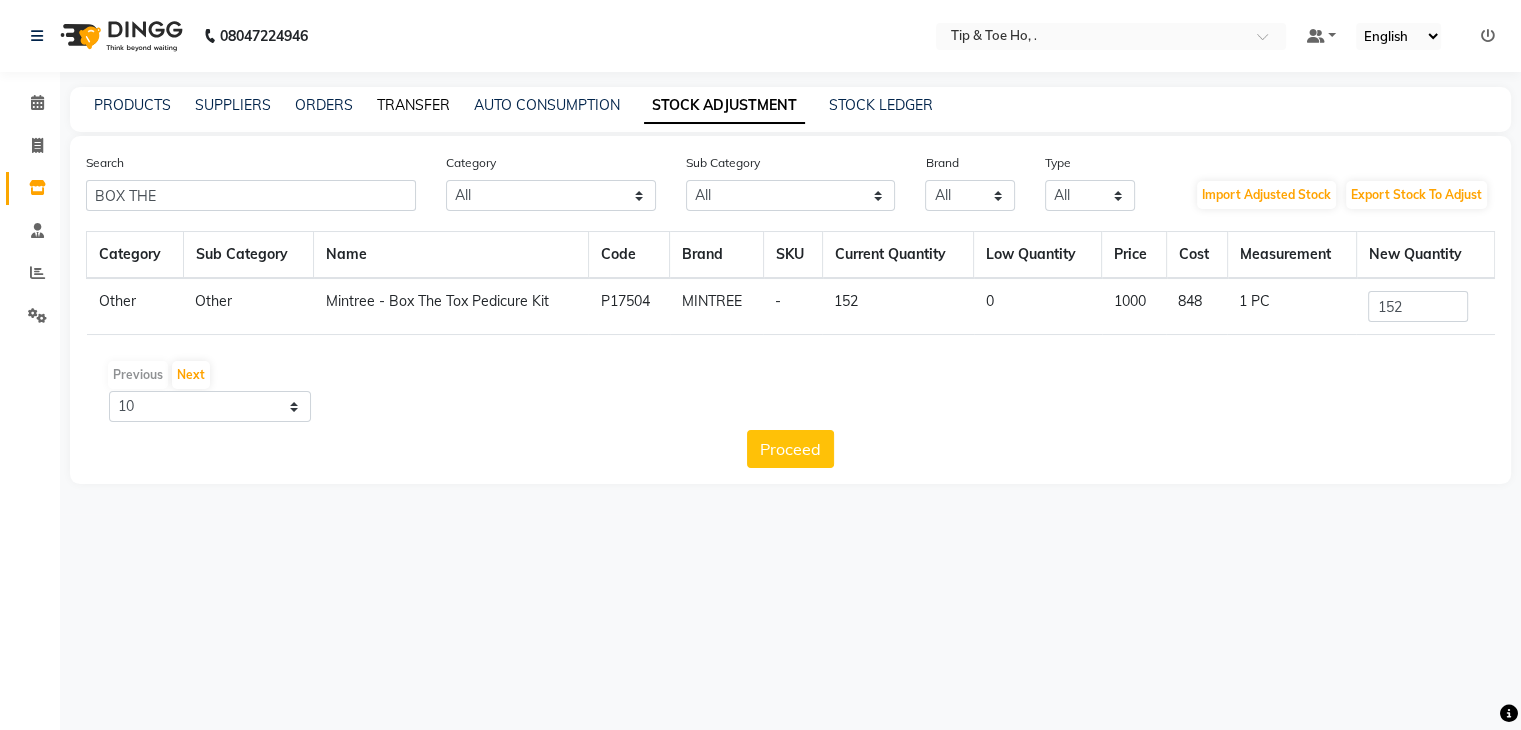 select on "sender" 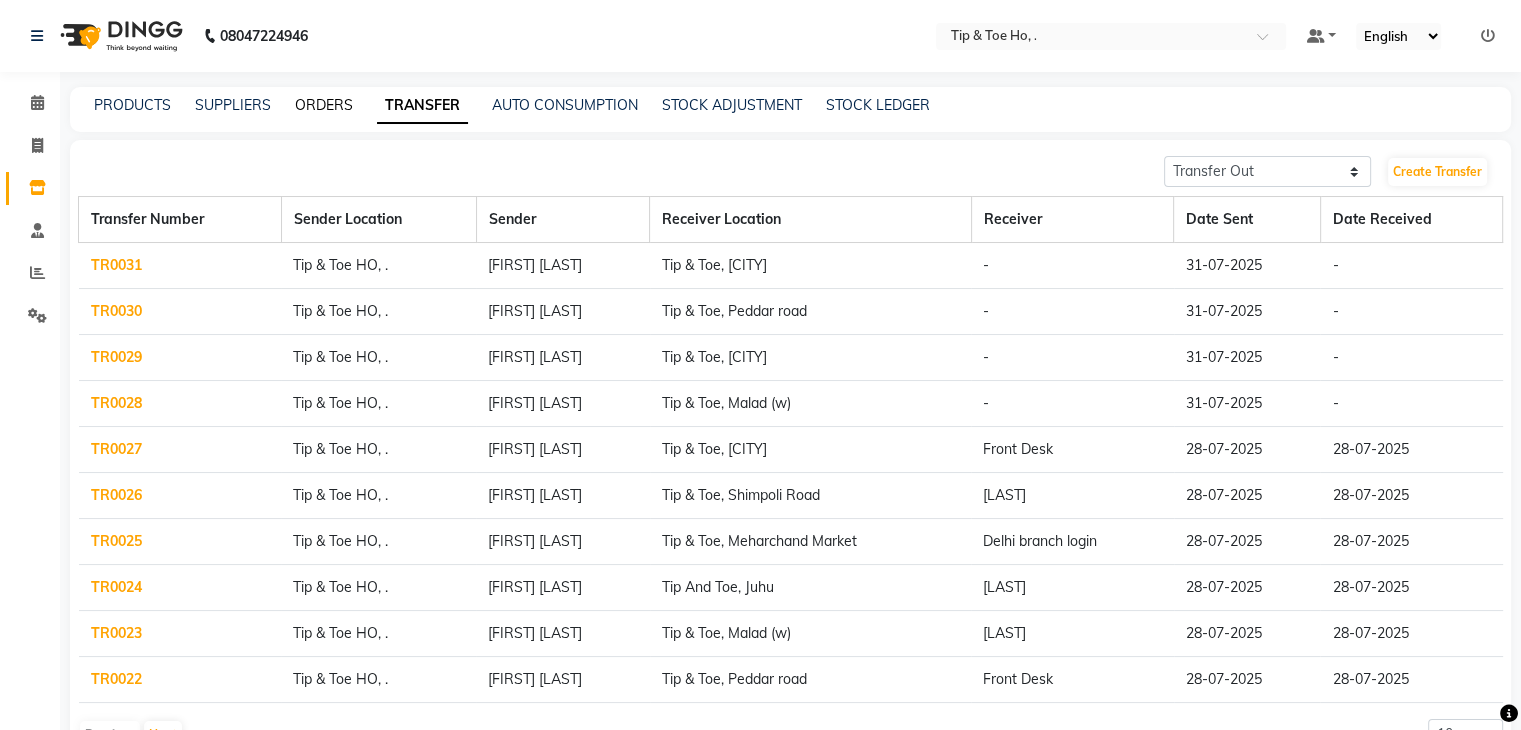 click on "ORDERS" 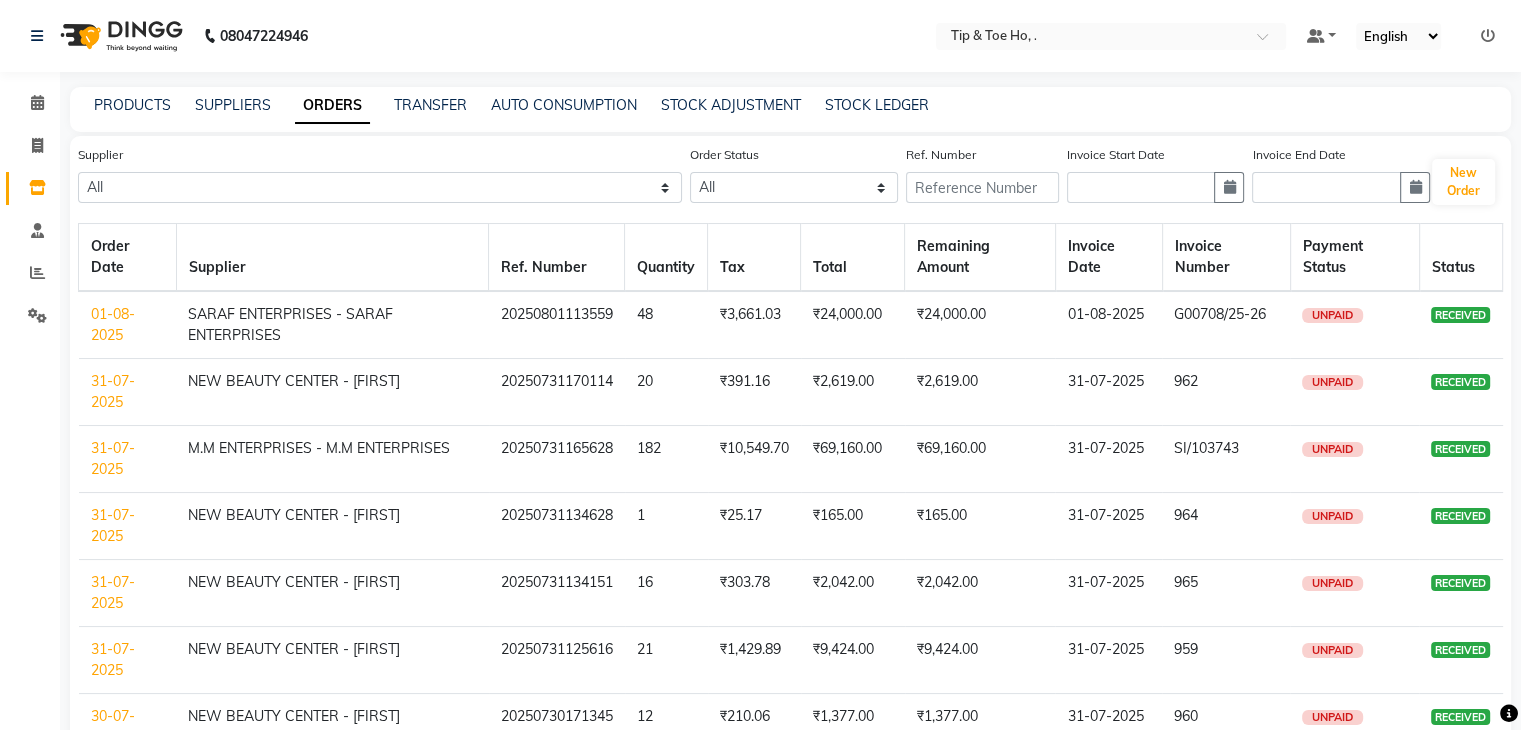 click on "PRODUCTS SUPPLIERS ORDERS TRANSFER AUTO CONSUMPTION STOCK ADJUSTMENT STOCK LEDGER" 